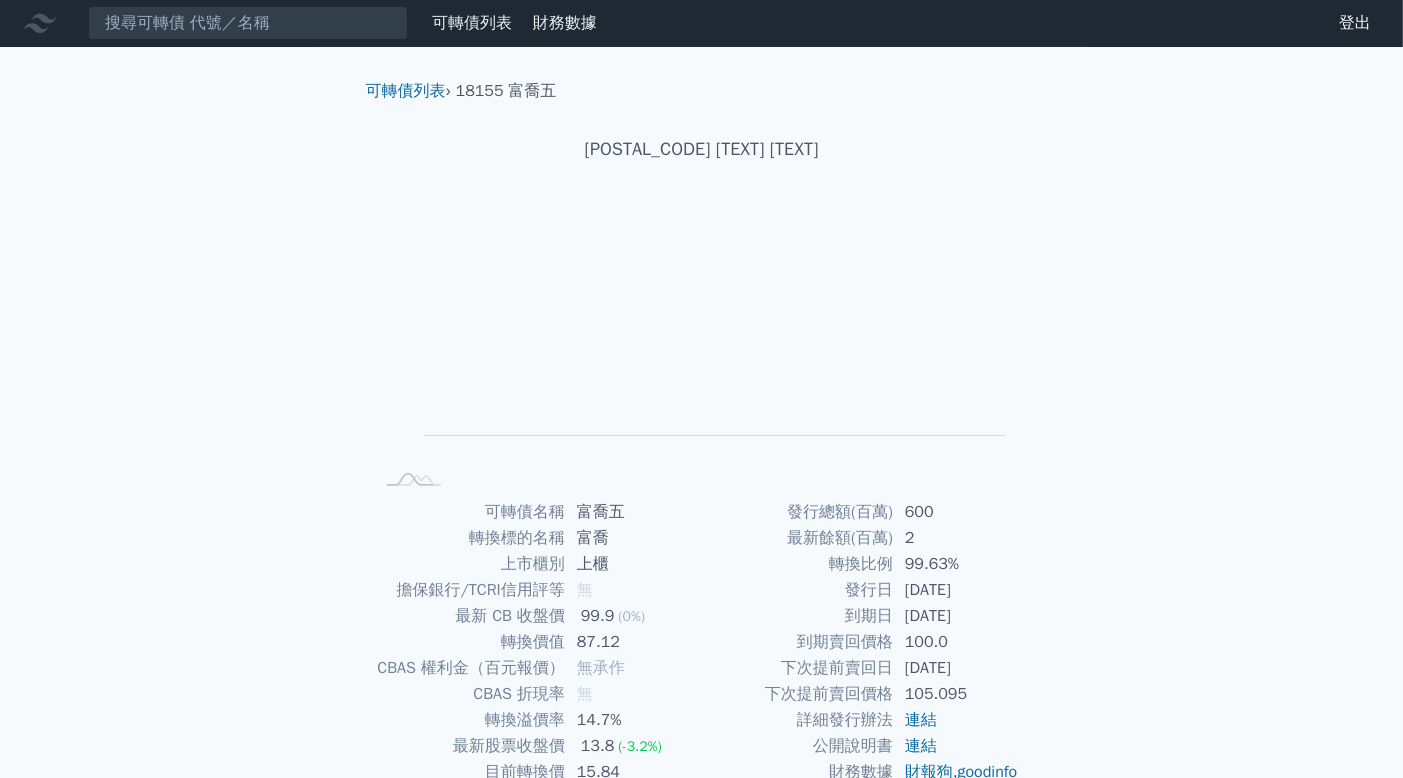 scroll, scrollTop: 0, scrollLeft: 0, axis: both 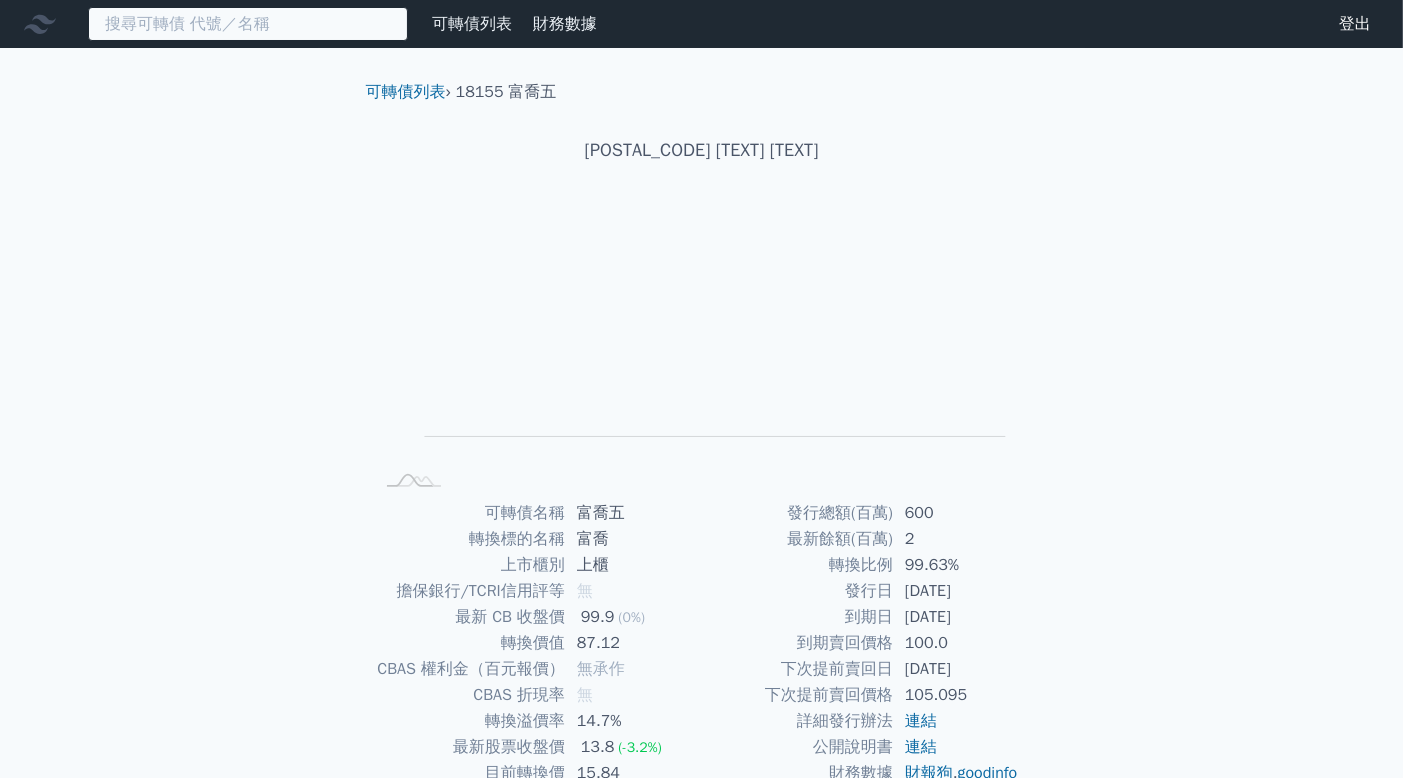 click at bounding box center (248, 24) 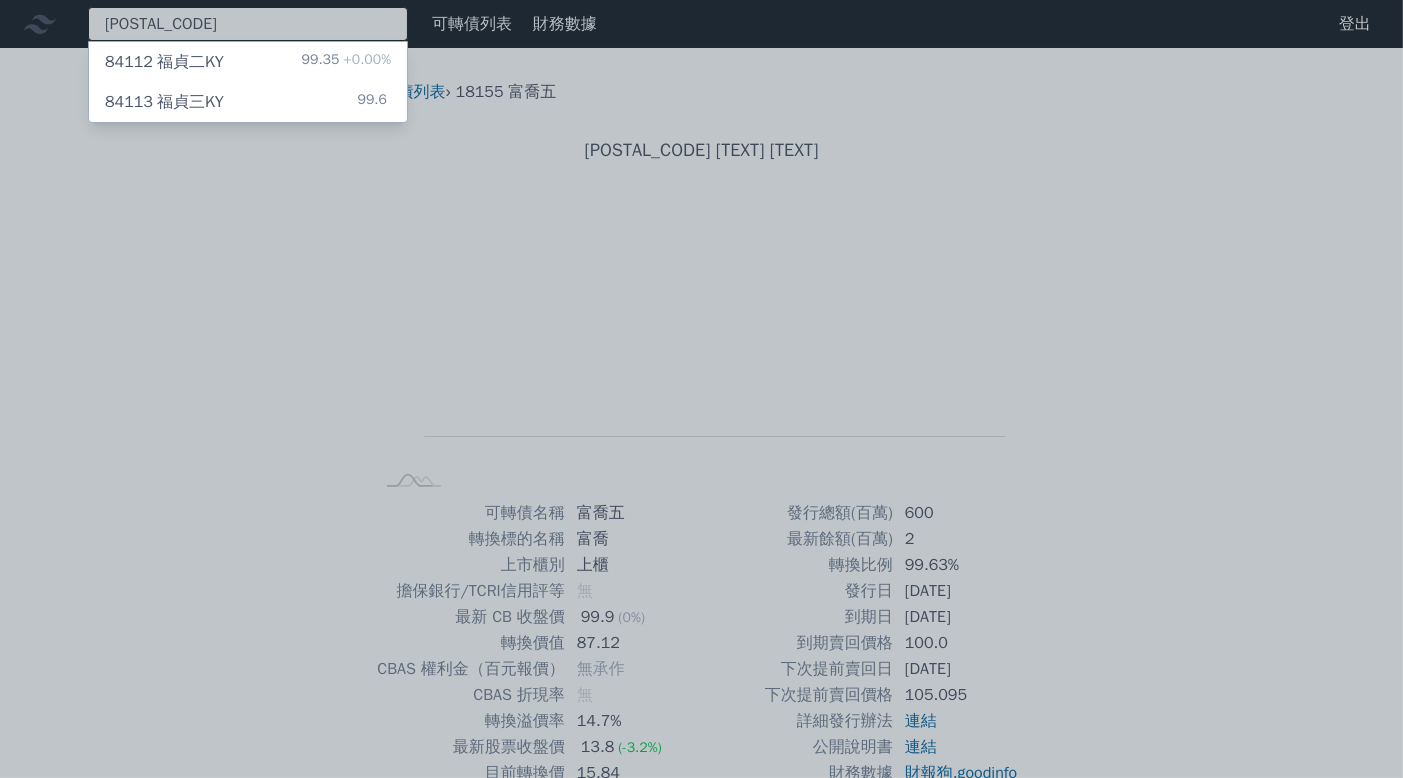 type on "8411" 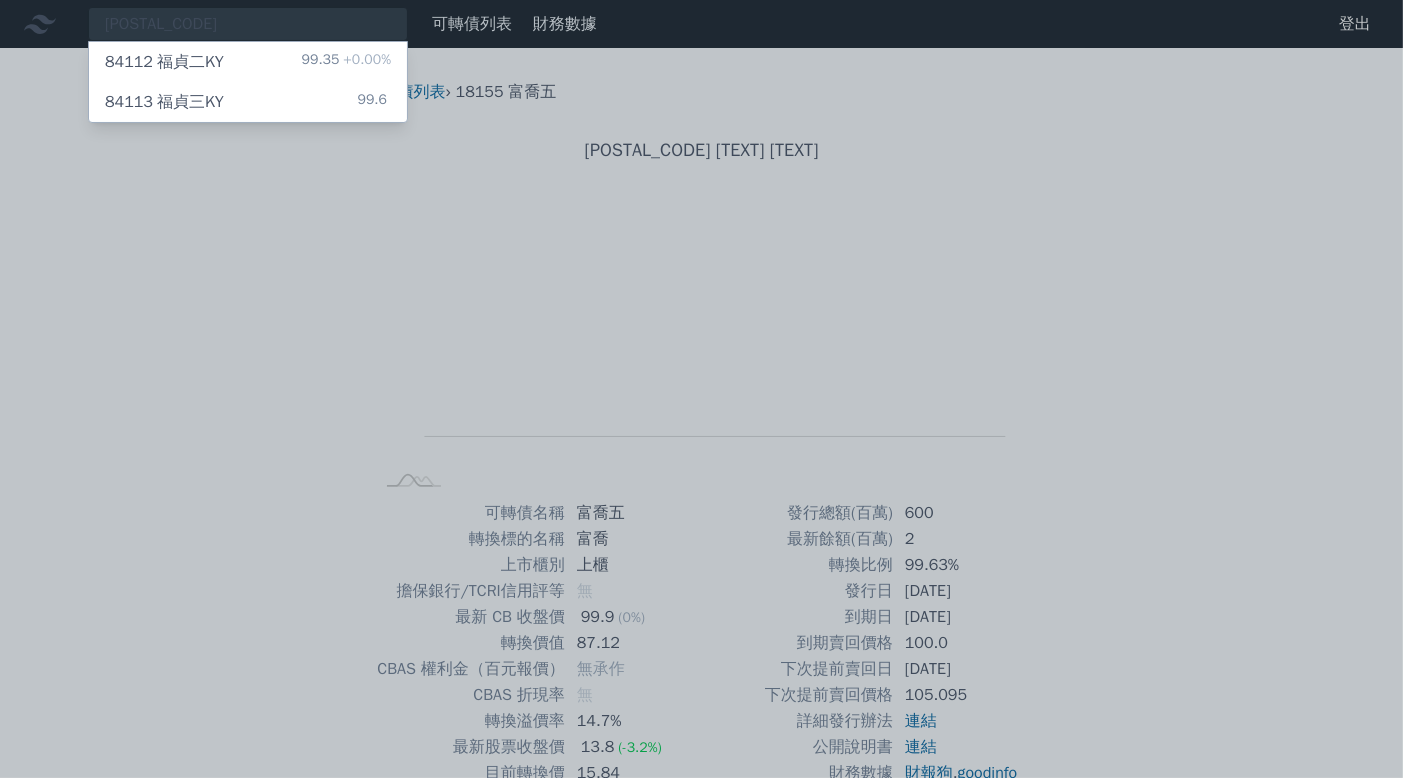 click on "99.35 +0.00%" at bounding box center [346, 62] 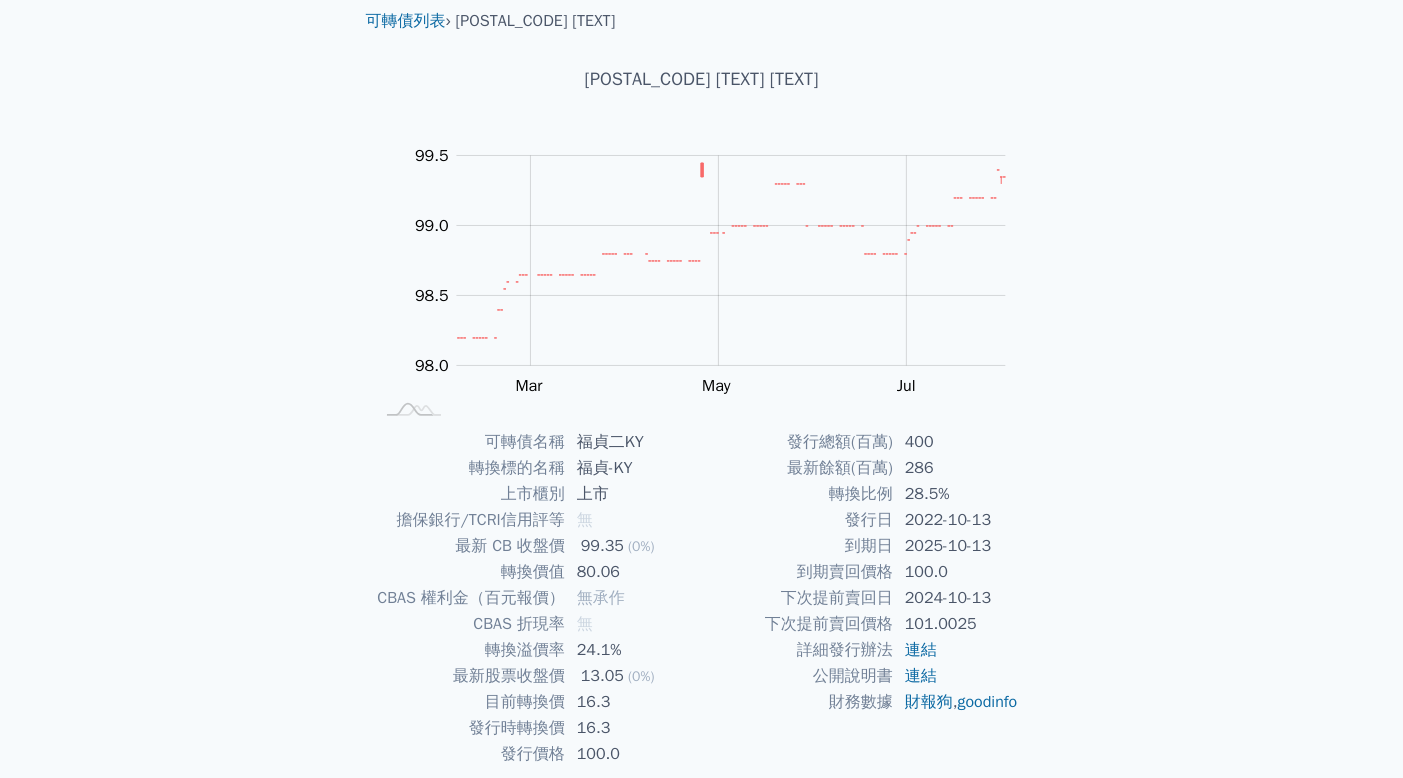 scroll, scrollTop: 148, scrollLeft: 0, axis: vertical 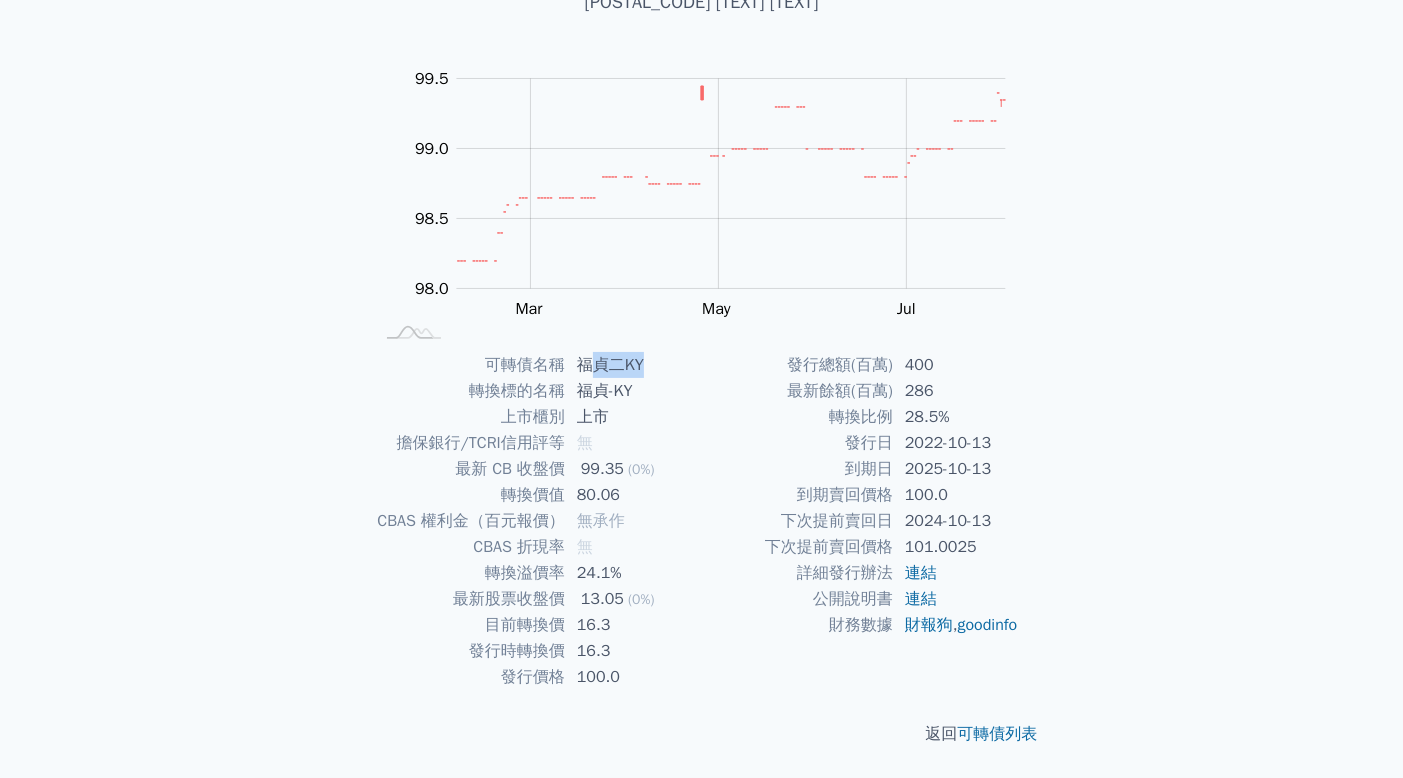 drag, startPoint x: 592, startPoint y: 365, endPoint x: 649, endPoint y: 369, distance: 57.14018 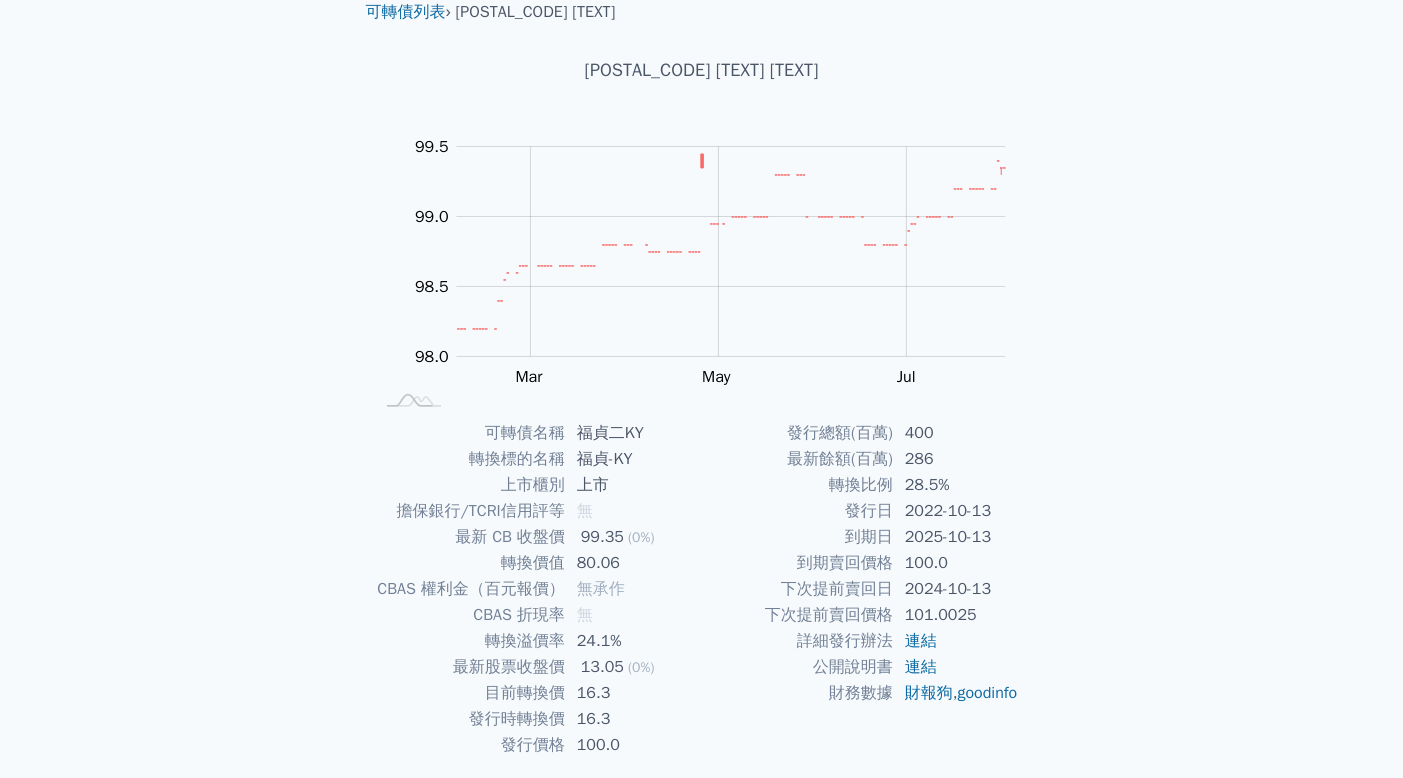 scroll, scrollTop: 0, scrollLeft: 0, axis: both 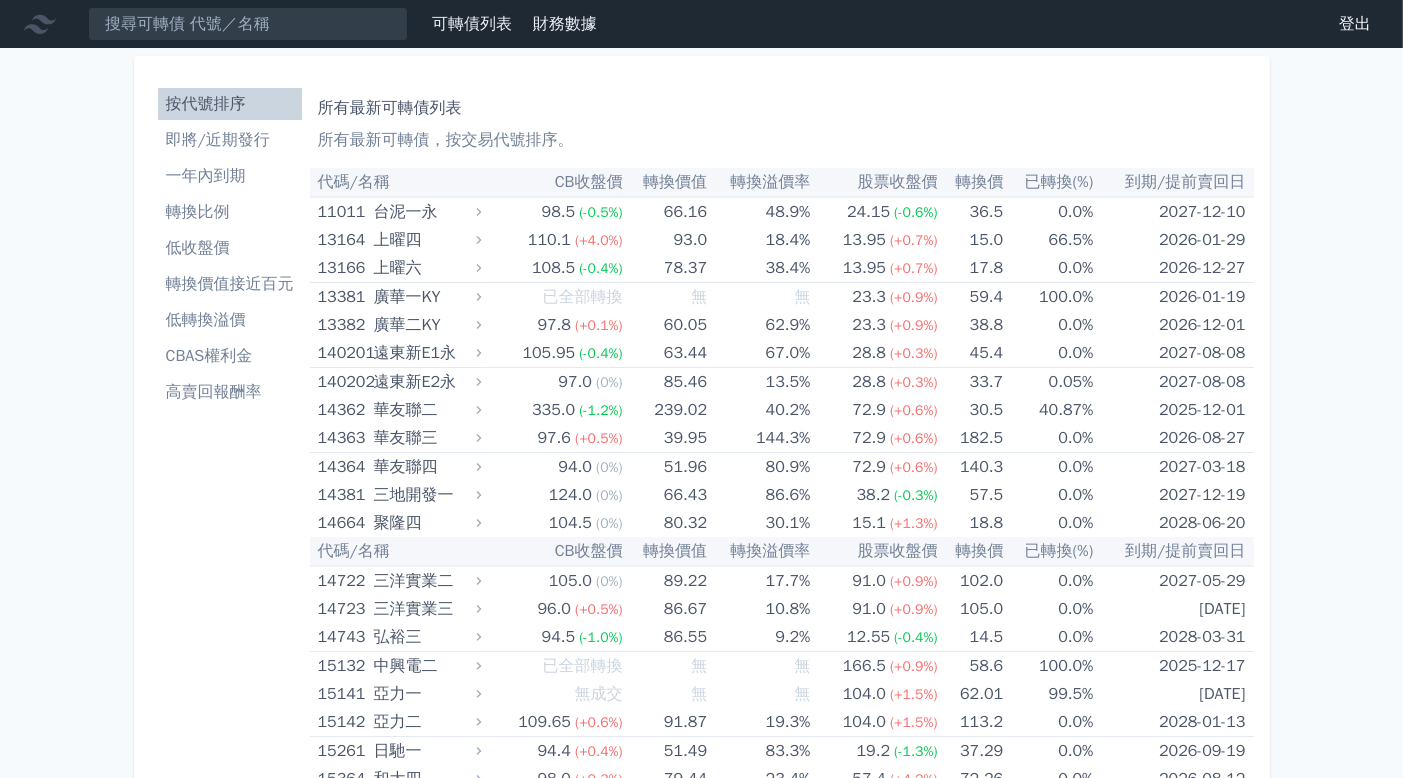 click on "即將/近期發行" at bounding box center (230, 140) 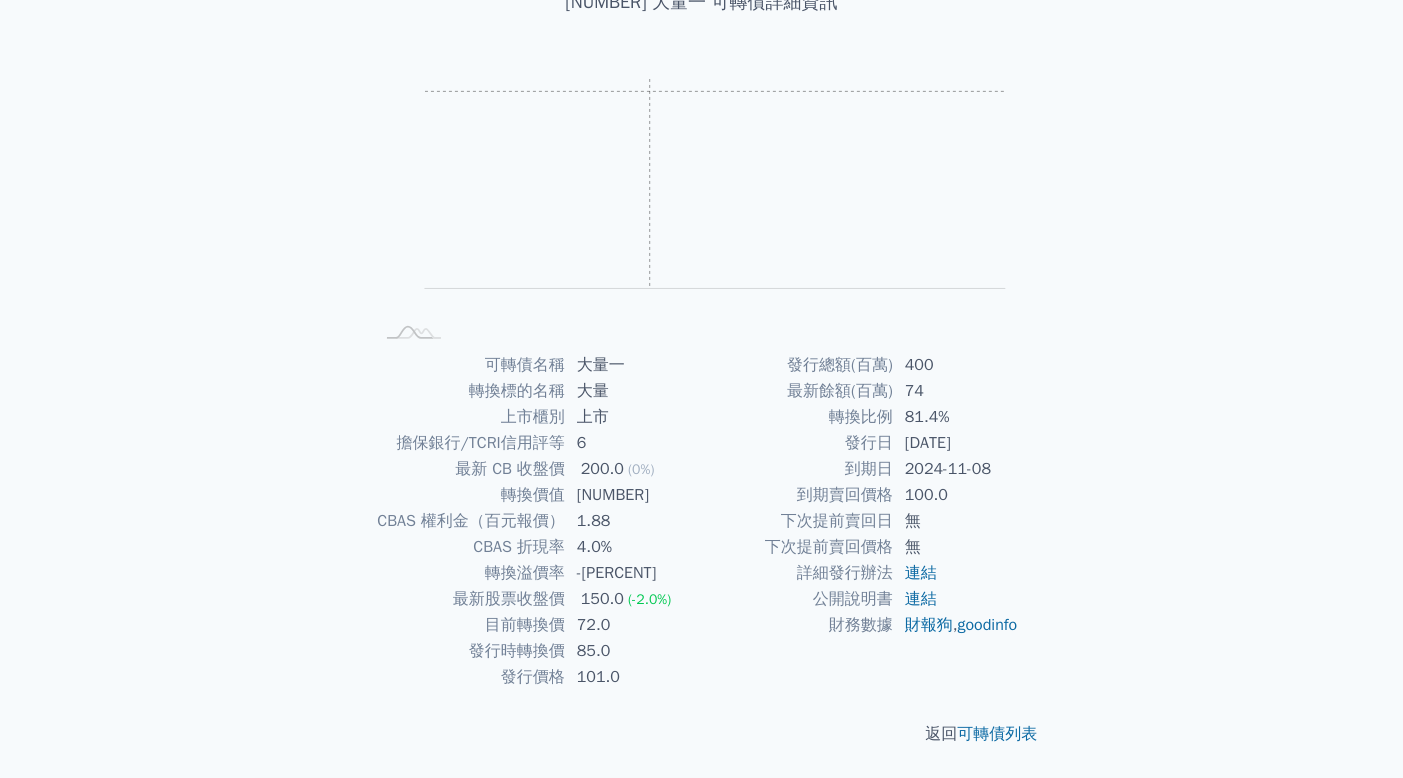 scroll, scrollTop: 0, scrollLeft: 0, axis: both 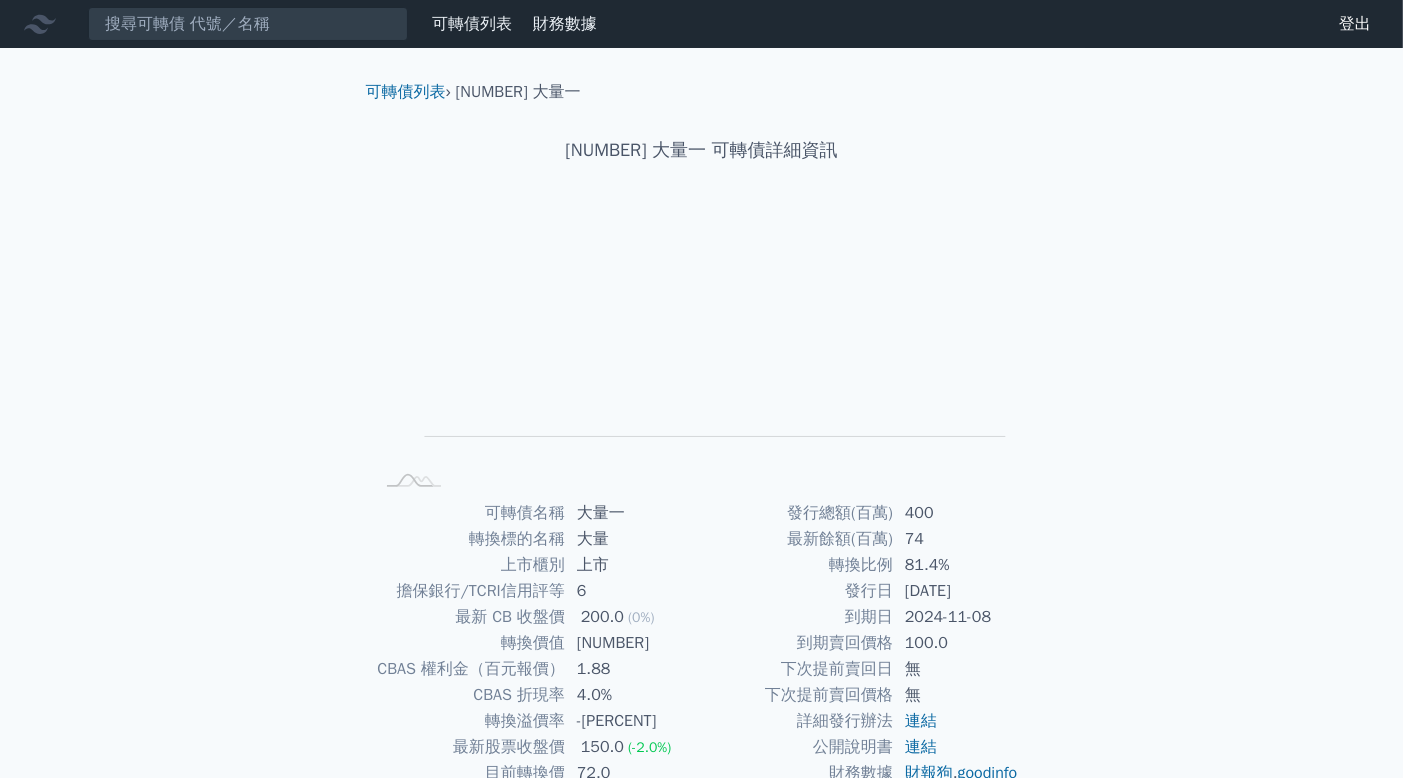 click on "可轉債列表
財務數據
可轉債列表
財務數據
登出
登出" at bounding box center (701, 24) 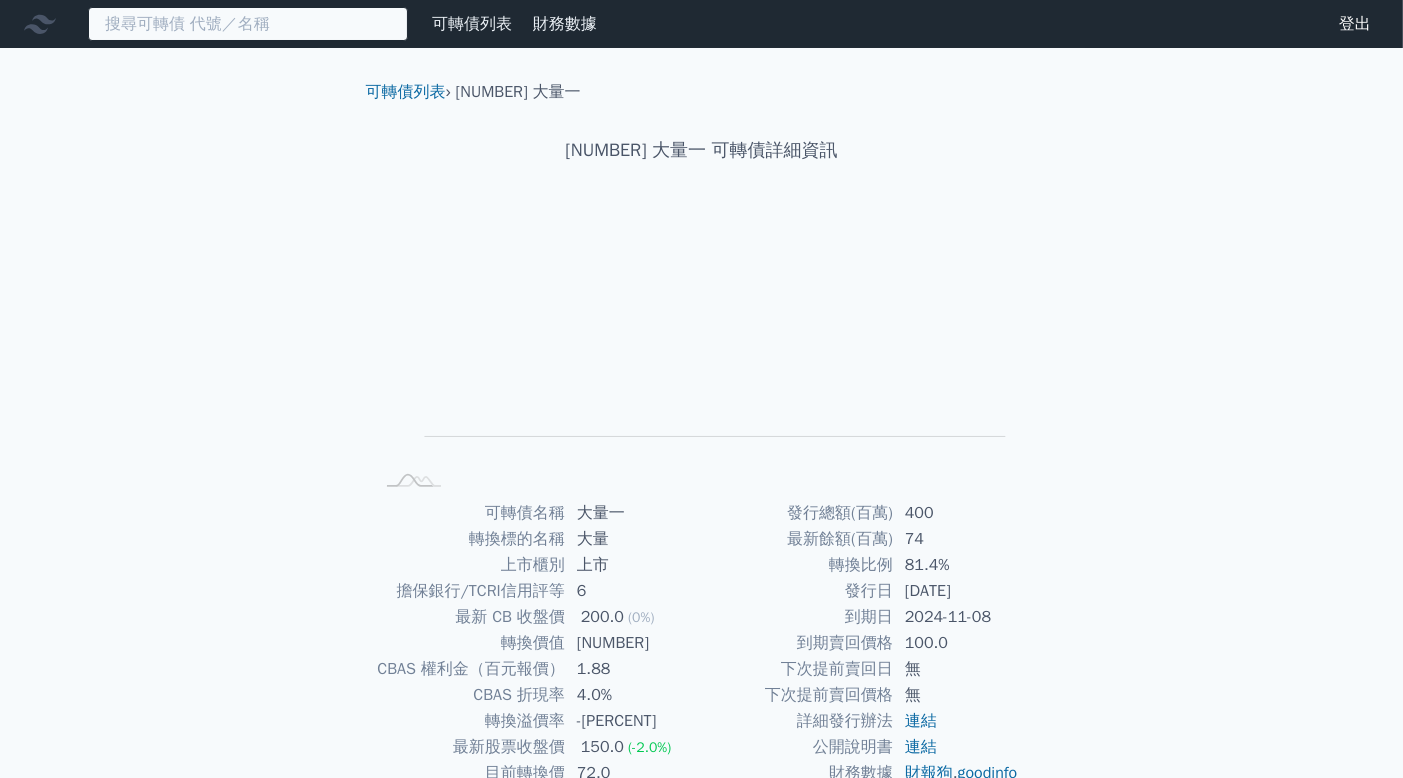 click at bounding box center [248, 24] 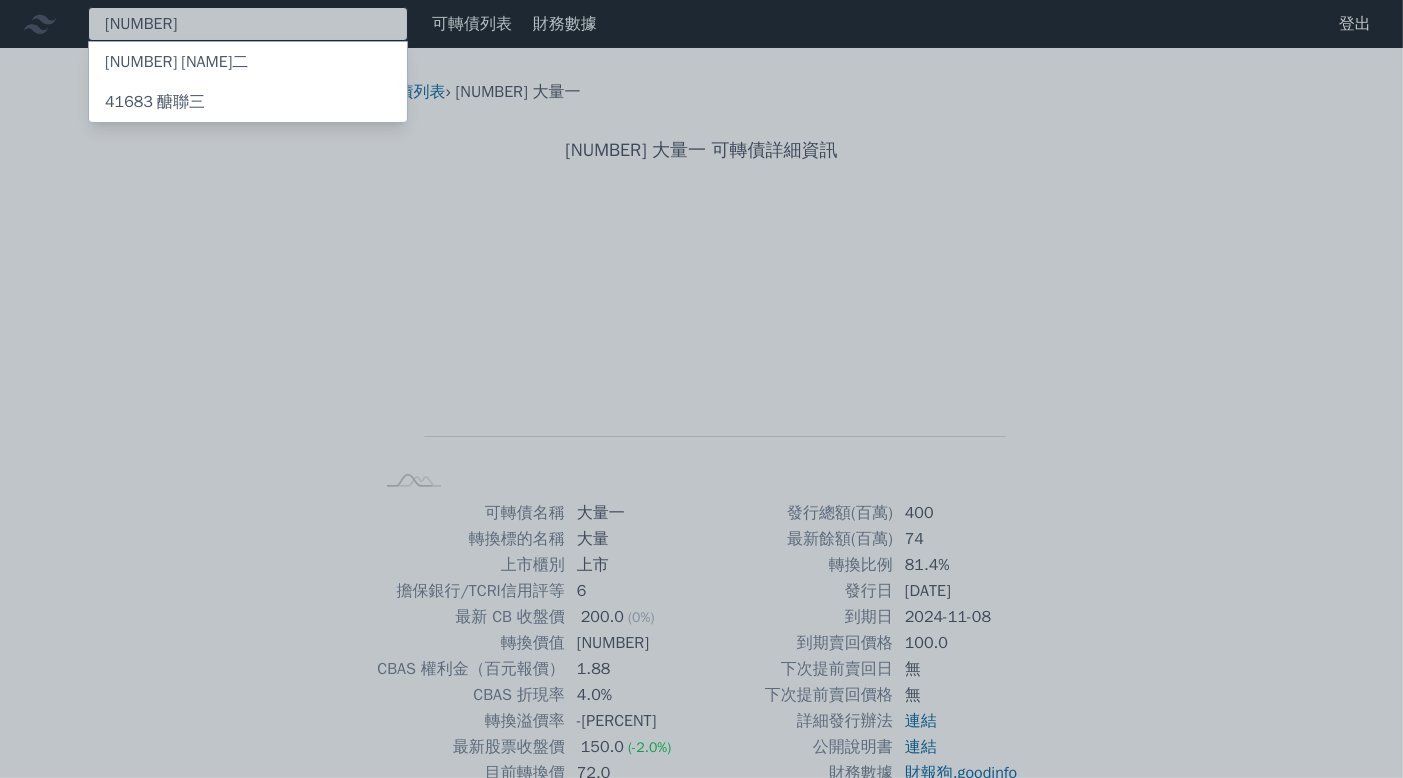 type on "4168" 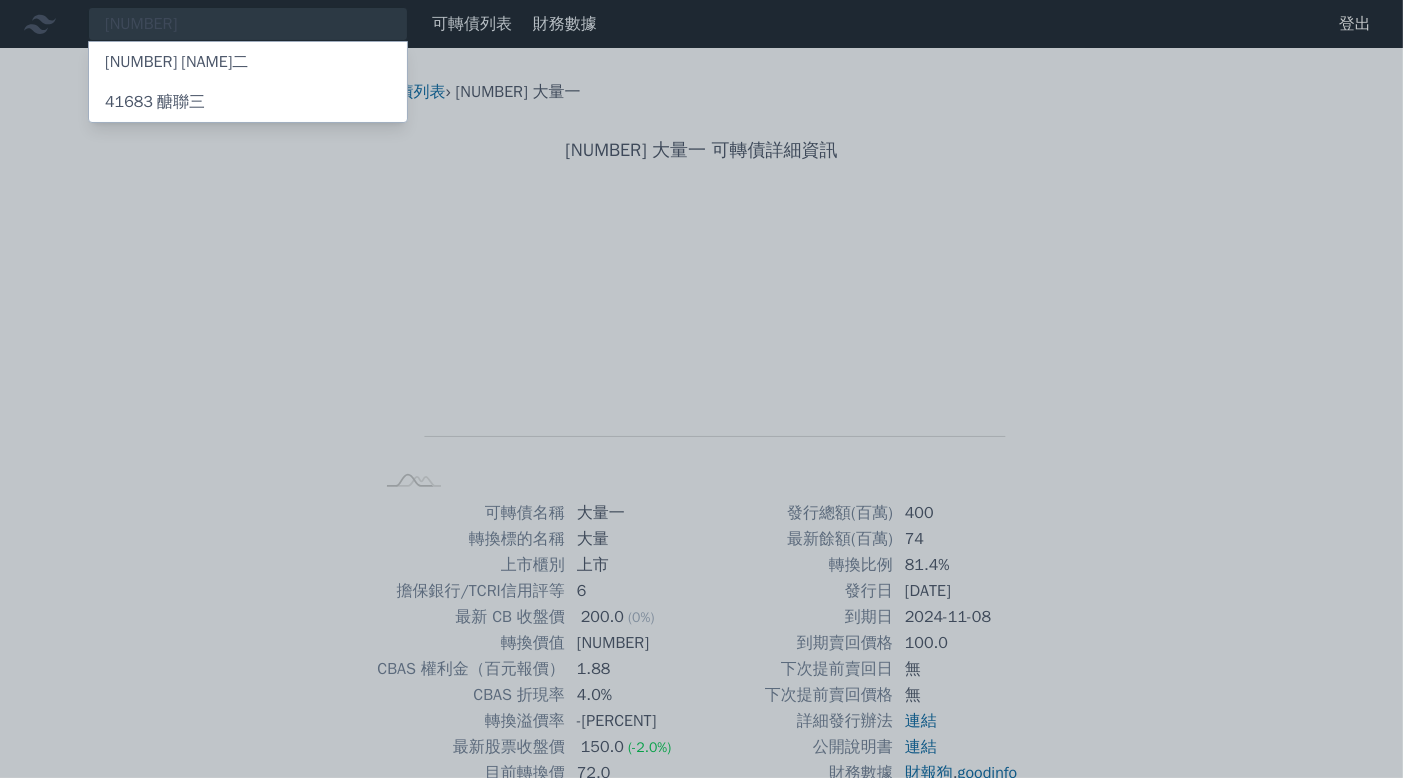 click on "41683 醣聯三" at bounding box center (248, 102) 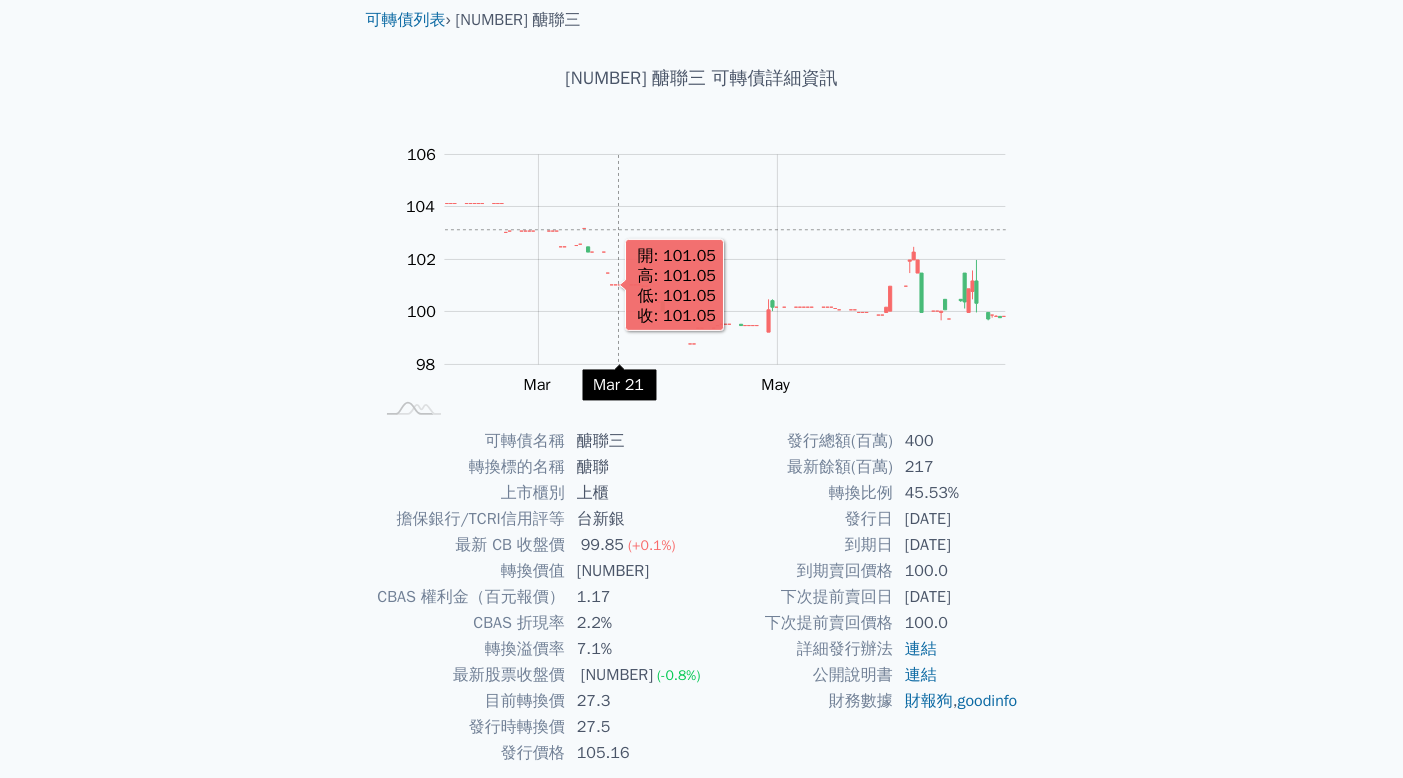 scroll, scrollTop: 148, scrollLeft: 0, axis: vertical 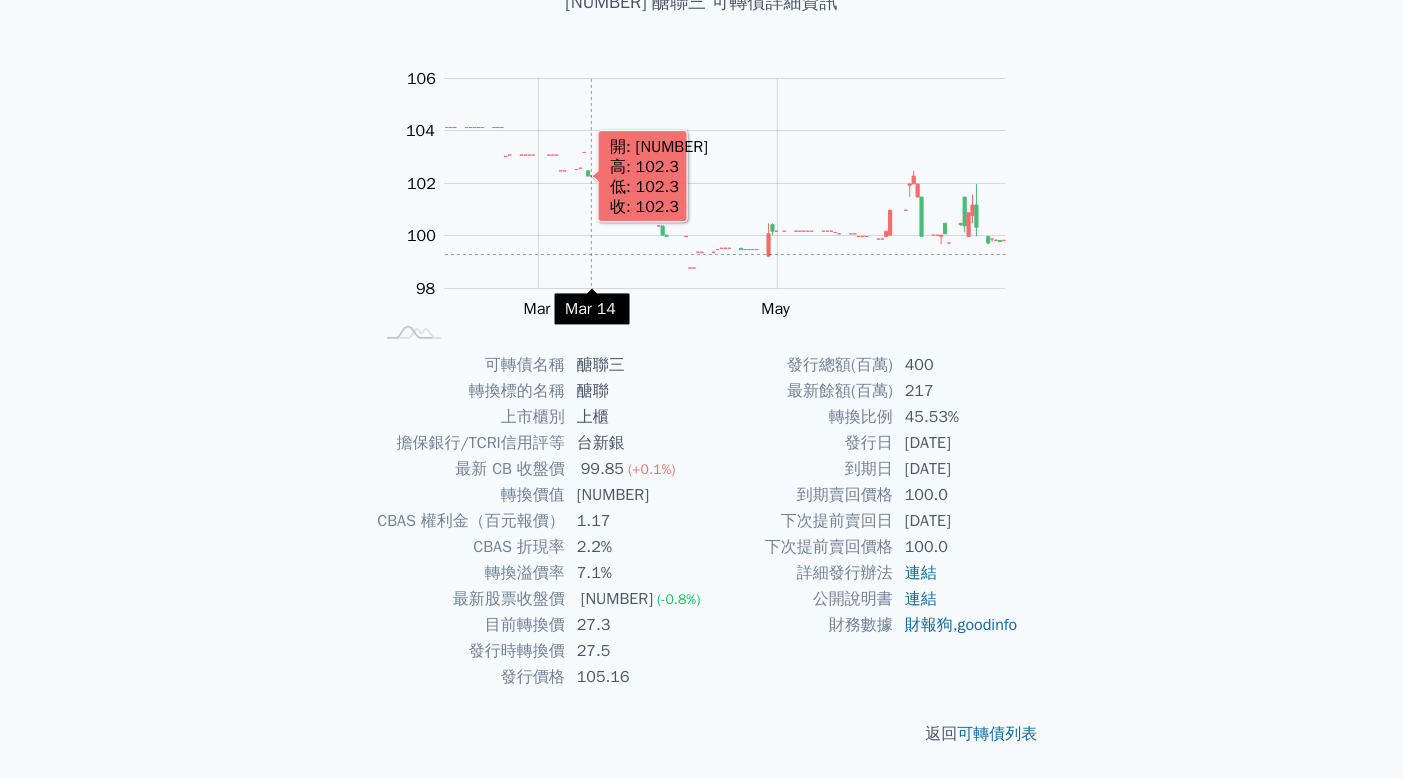drag, startPoint x: 592, startPoint y: 253, endPoint x: 270, endPoint y: 329, distance: 330.84738 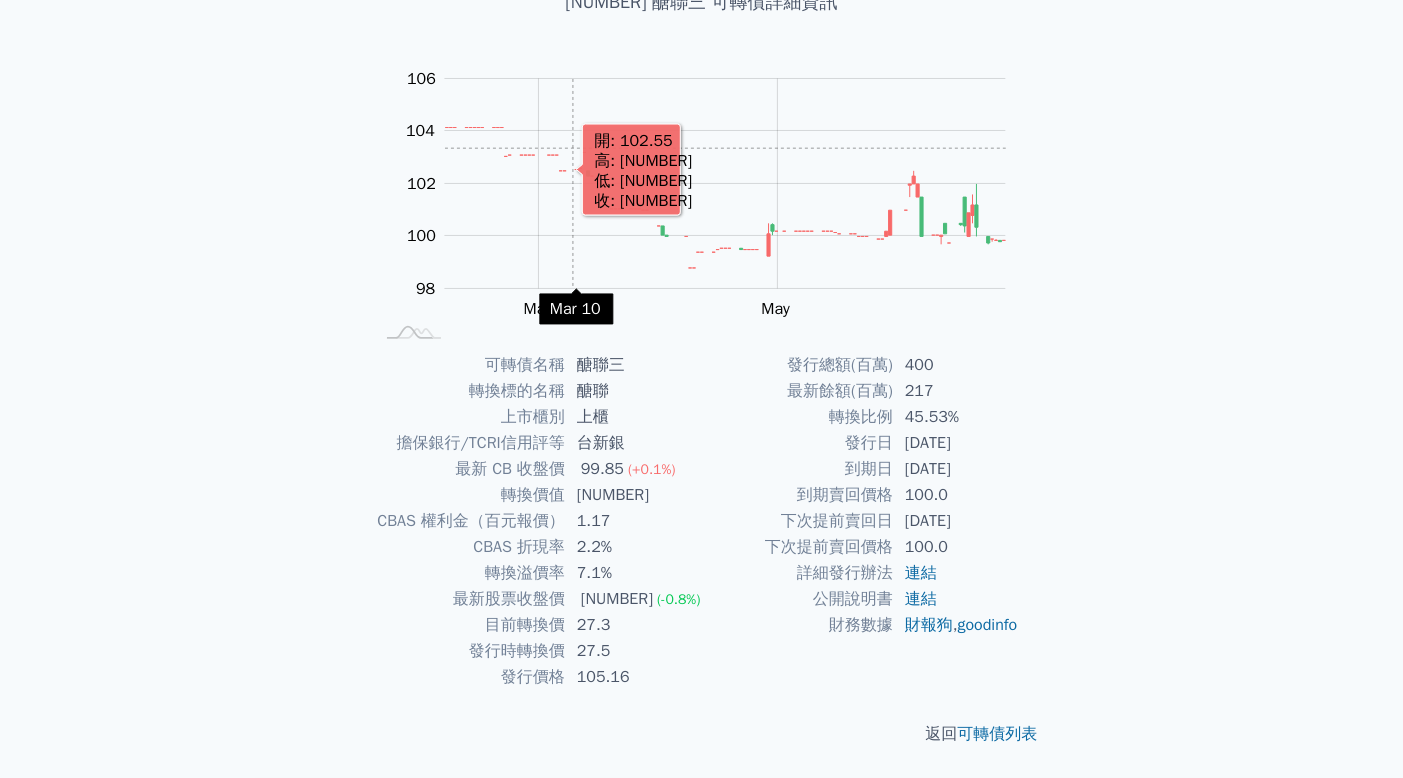 scroll, scrollTop: 0, scrollLeft: 0, axis: both 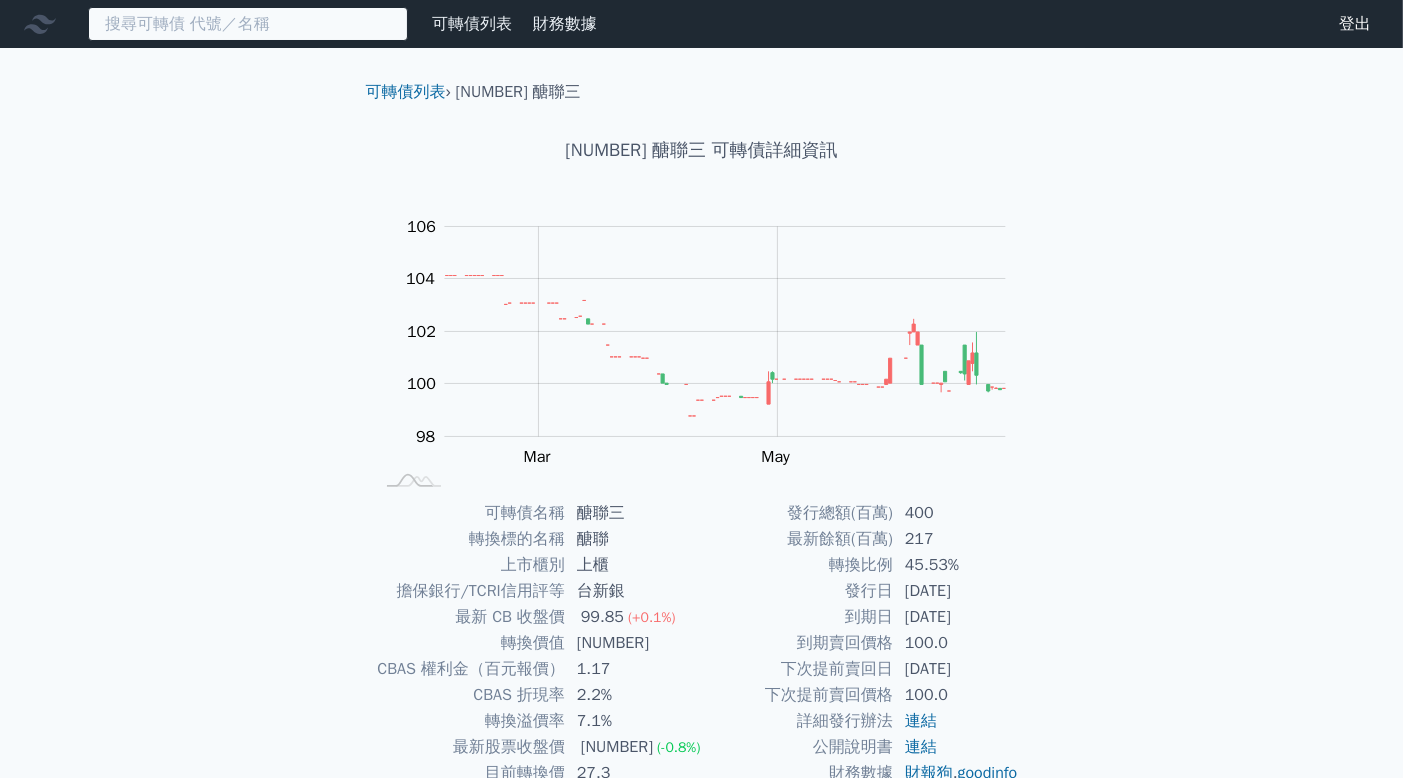 click at bounding box center [248, 24] 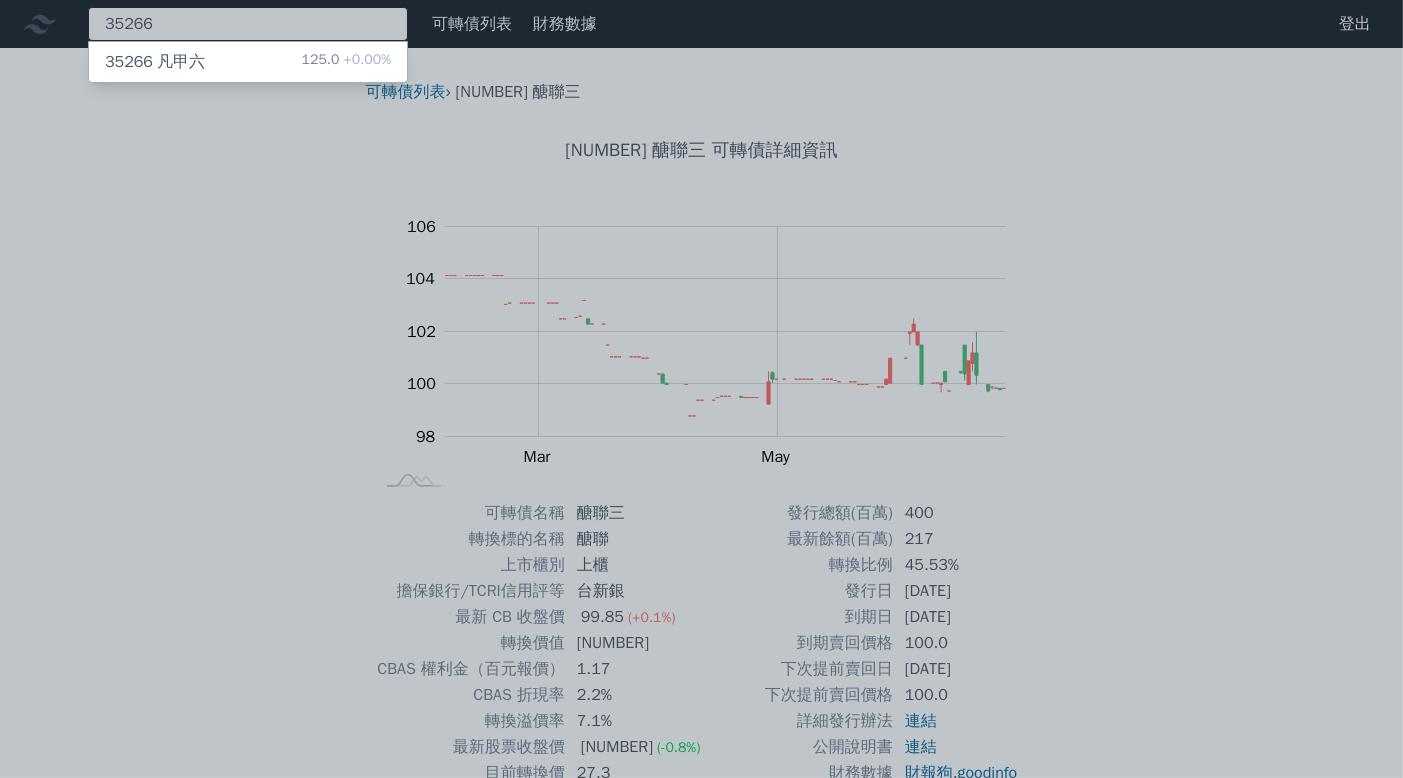 type on "35266" 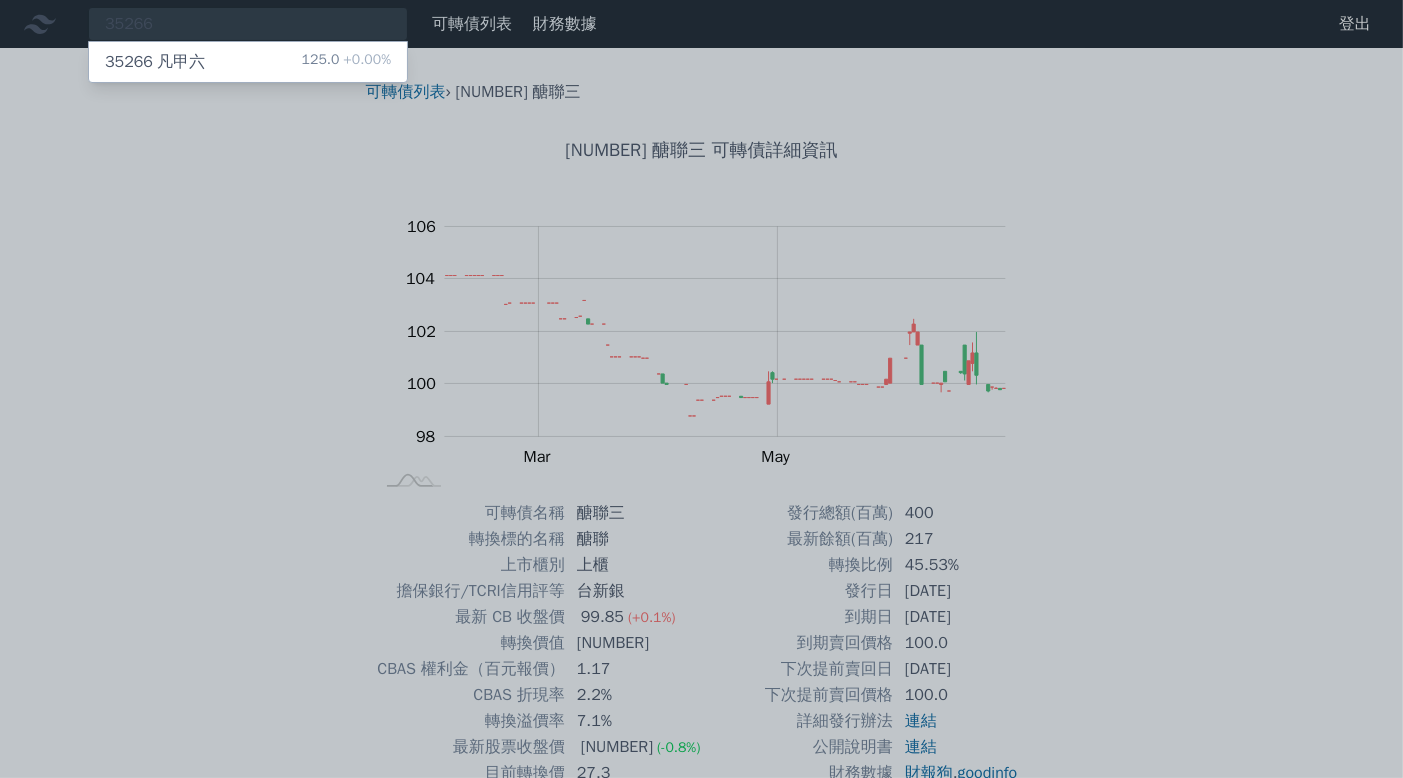 click on "35266 凡甲六
125.0 +0.00%" at bounding box center (248, 62) 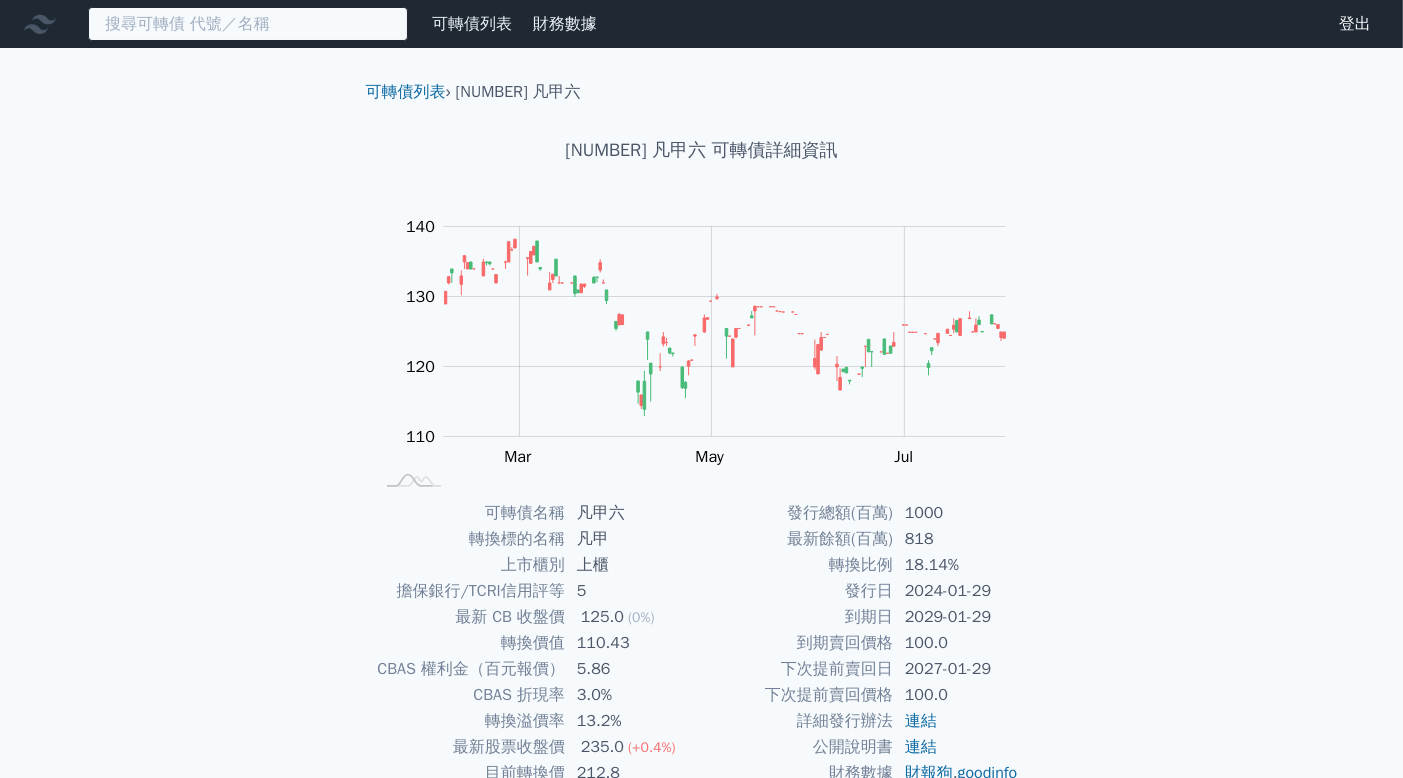 click at bounding box center (248, 24) 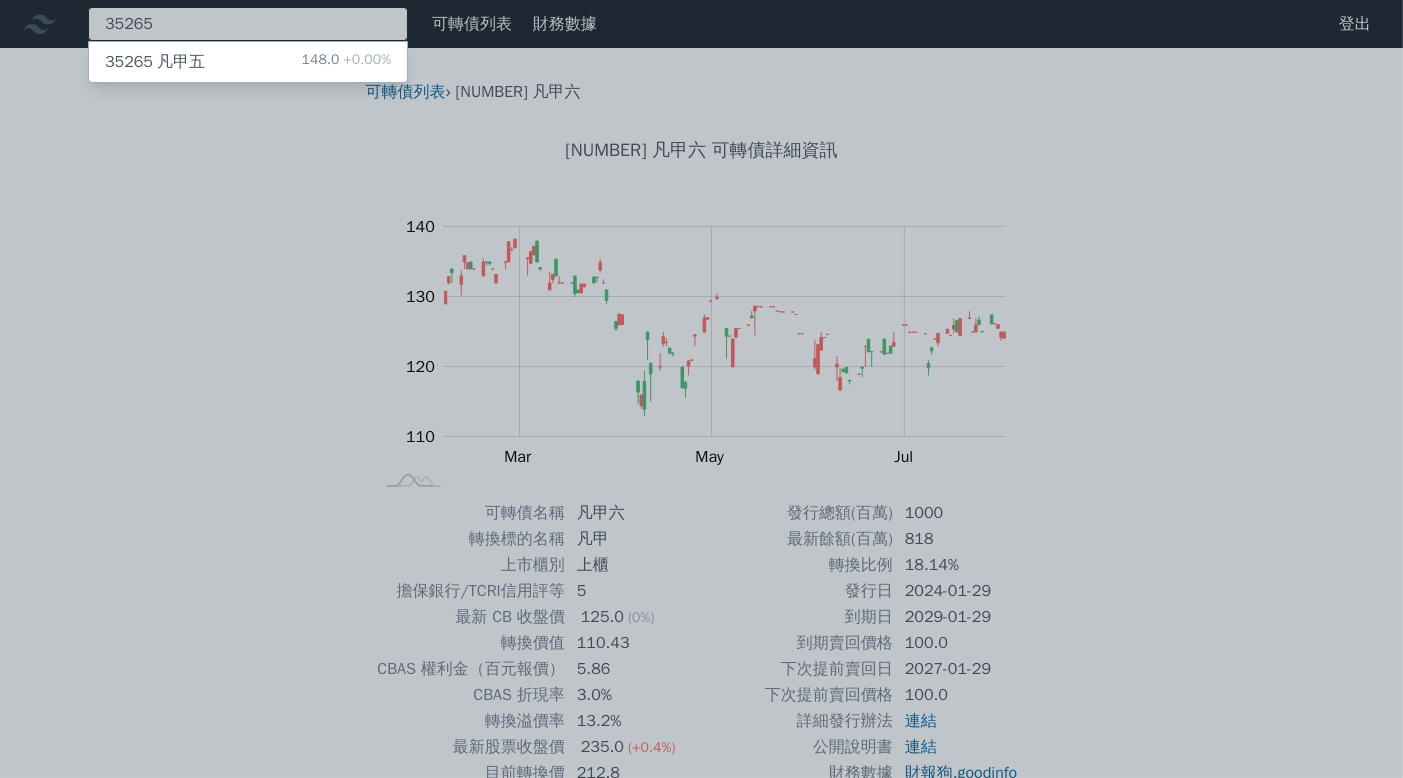 type on "35265" 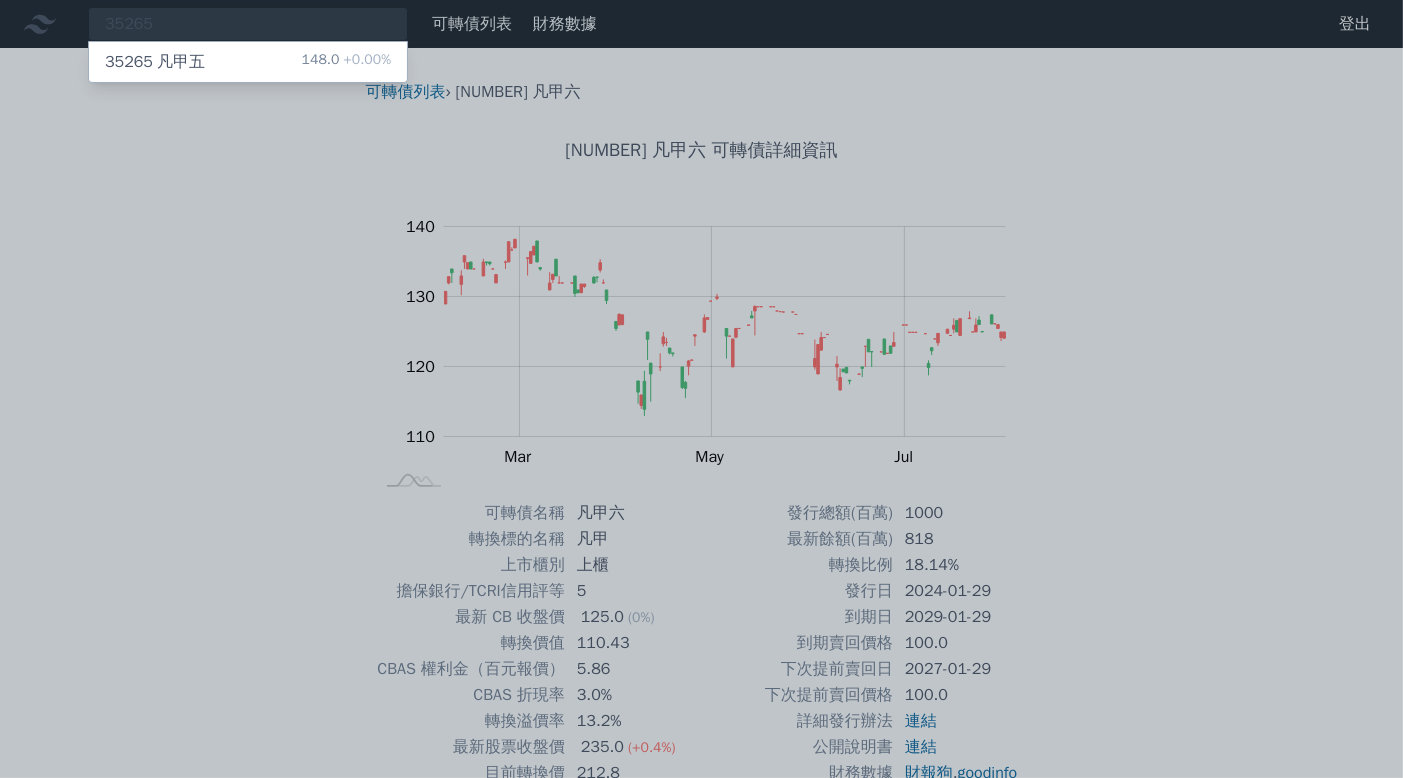 click on "35265 凡甲五
148.0 +0.00%" at bounding box center (248, 62) 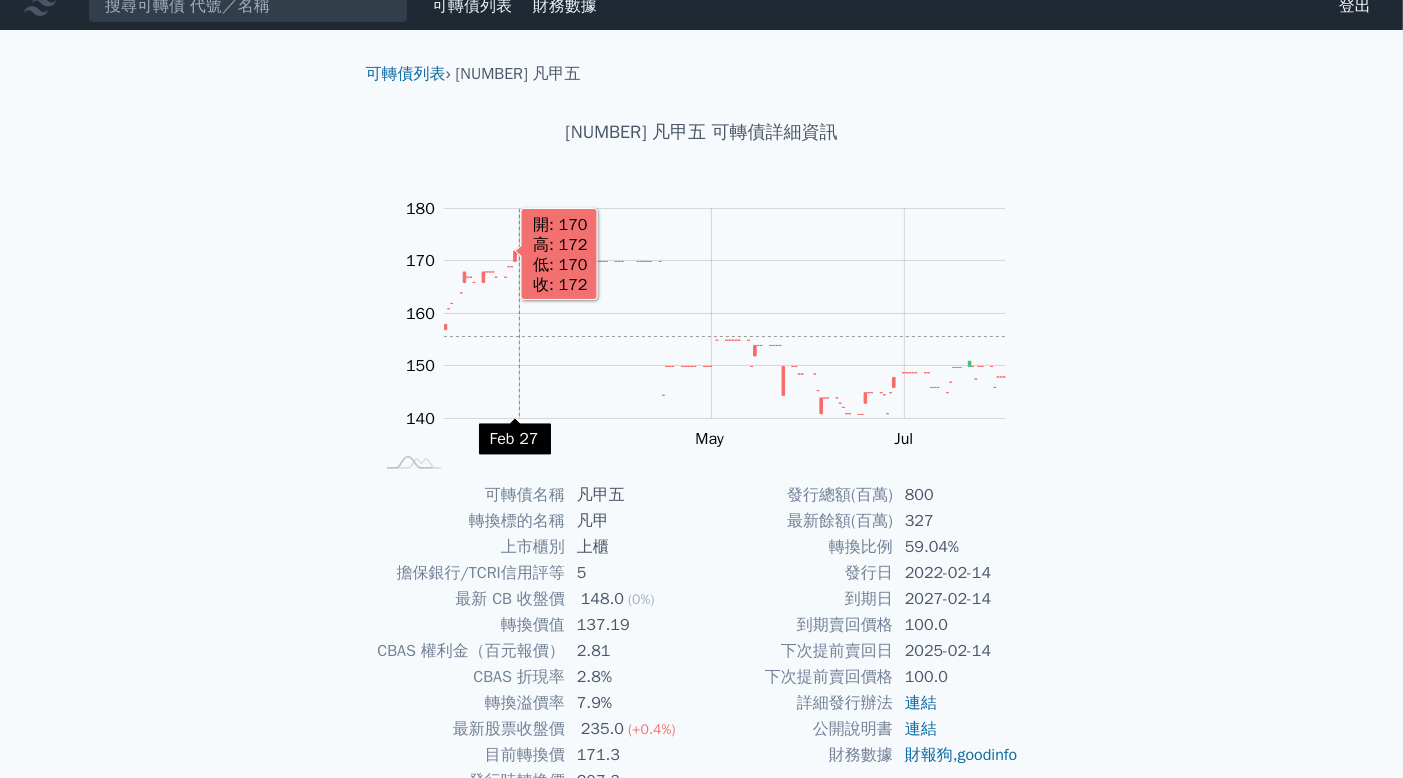 scroll, scrollTop: 0, scrollLeft: 0, axis: both 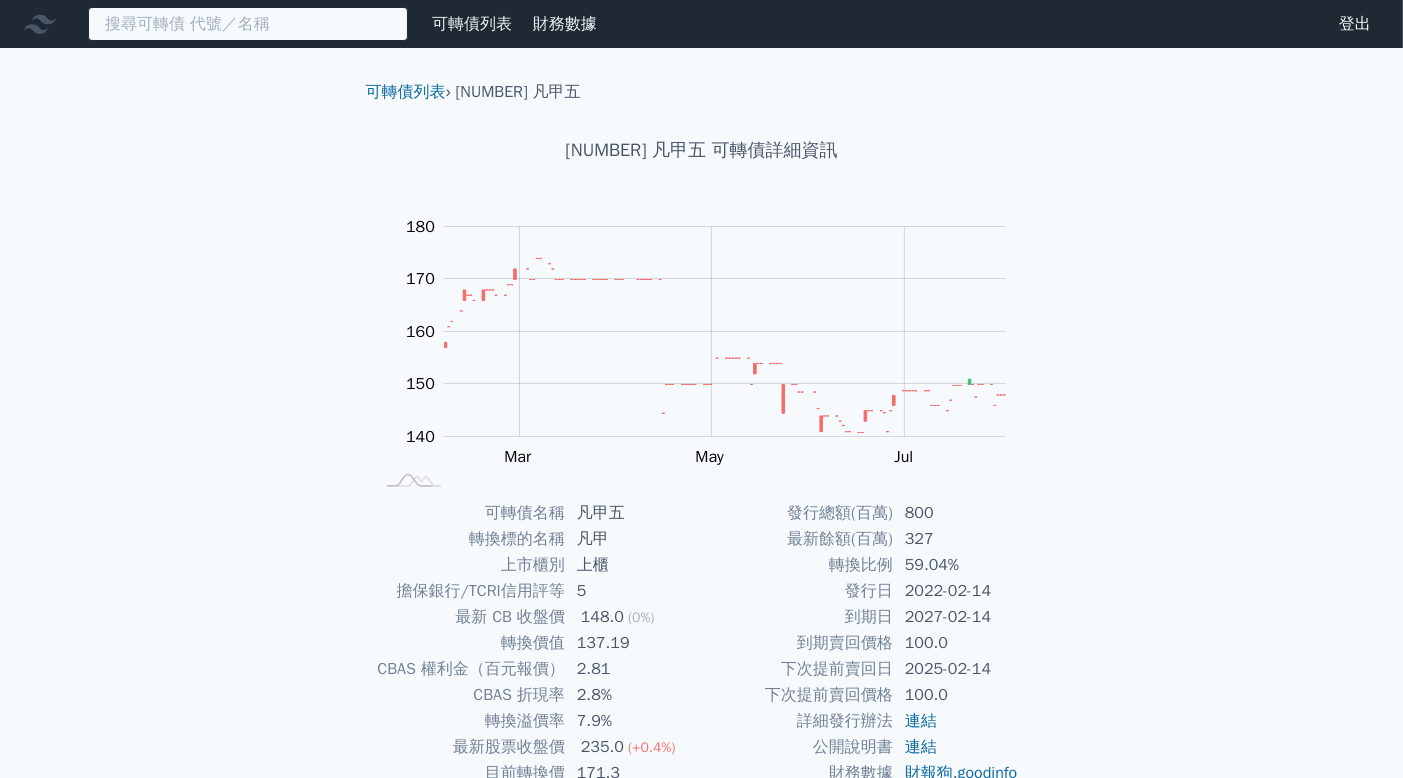 click at bounding box center [248, 24] 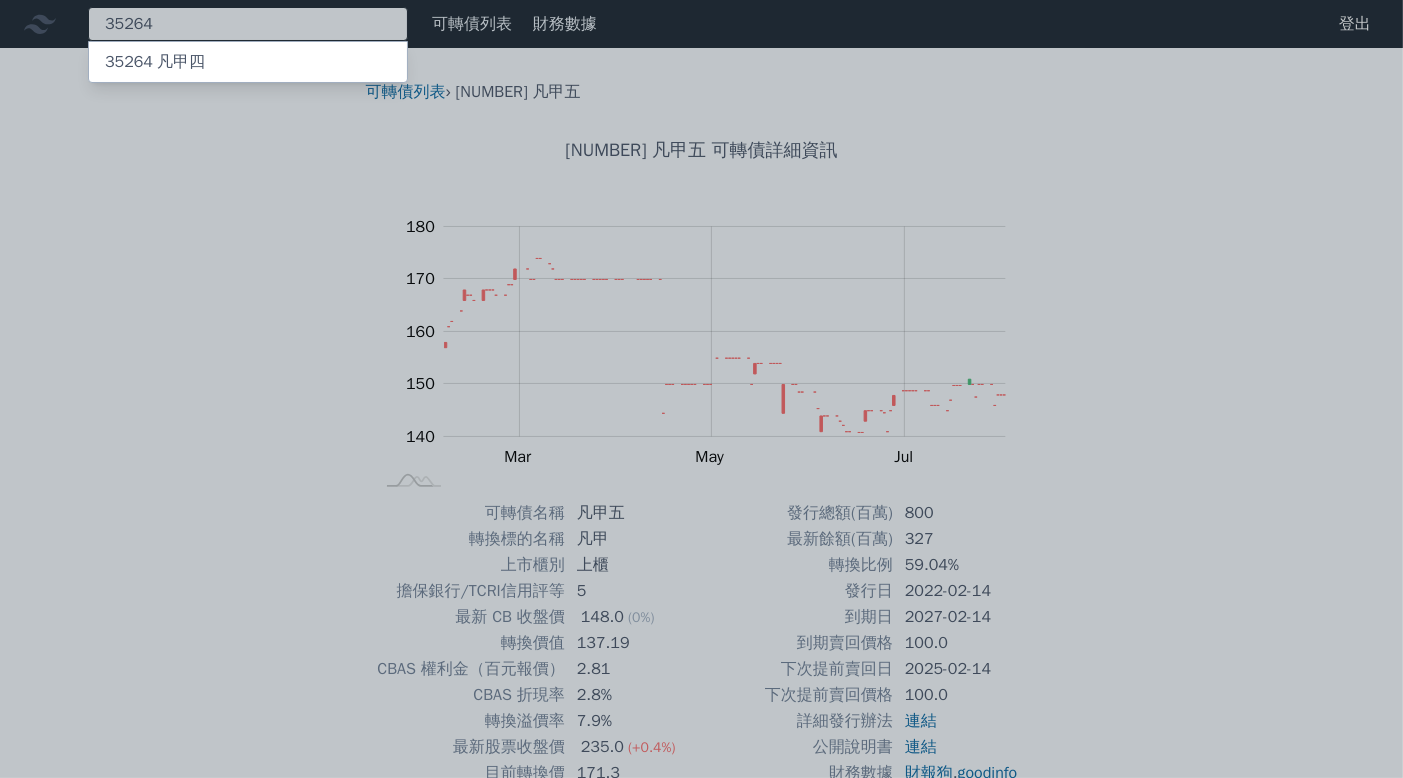 type on "35264" 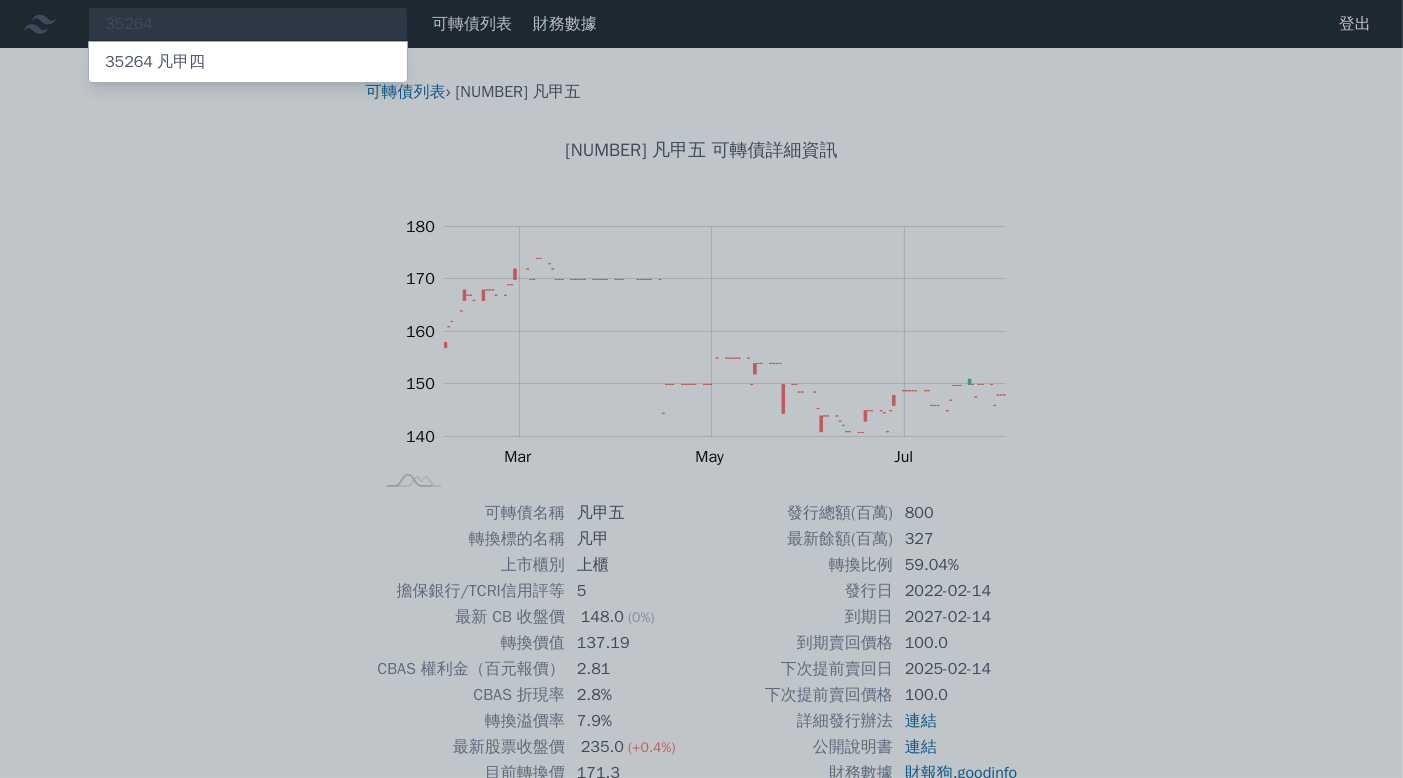 click on "35264 凡甲四" at bounding box center [248, 62] 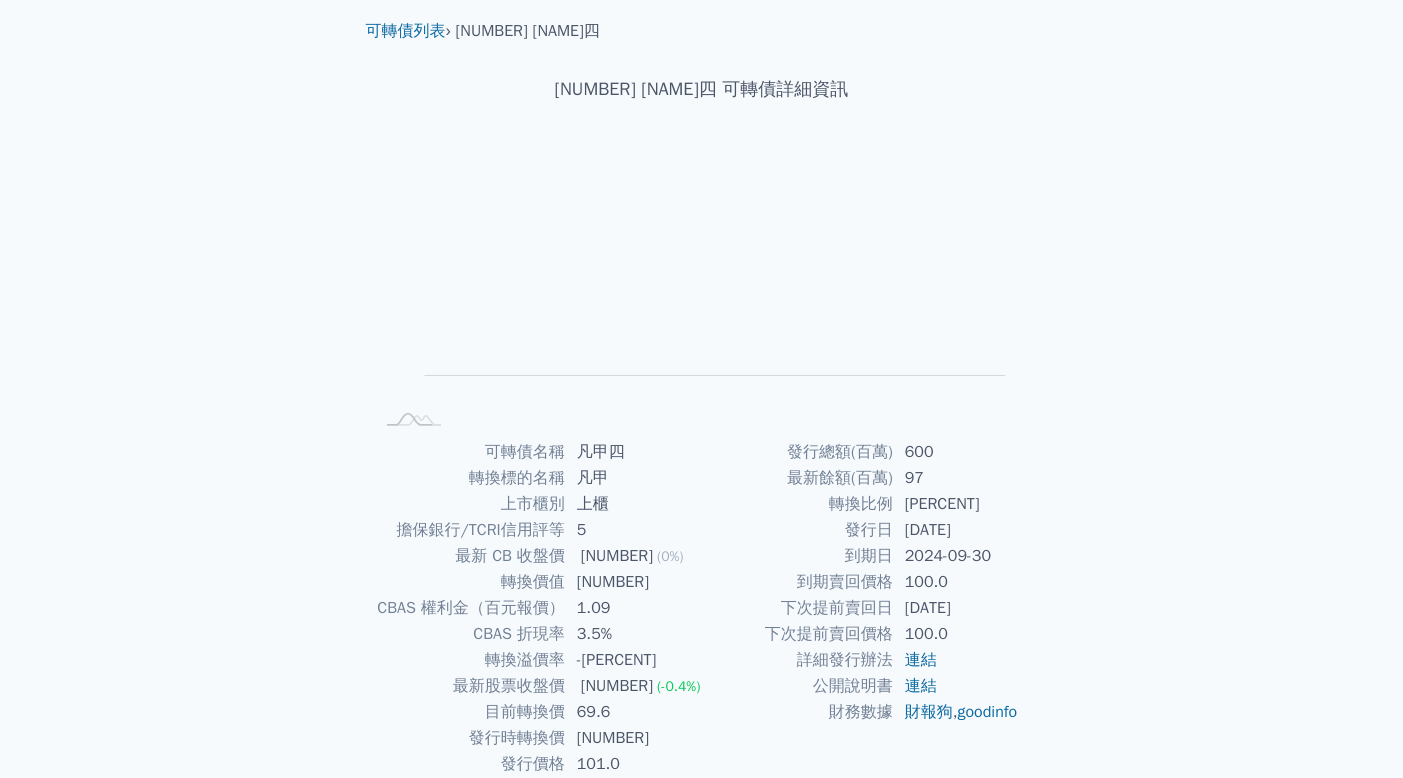 scroll, scrollTop: 0, scrollLeft: 0, axis: both 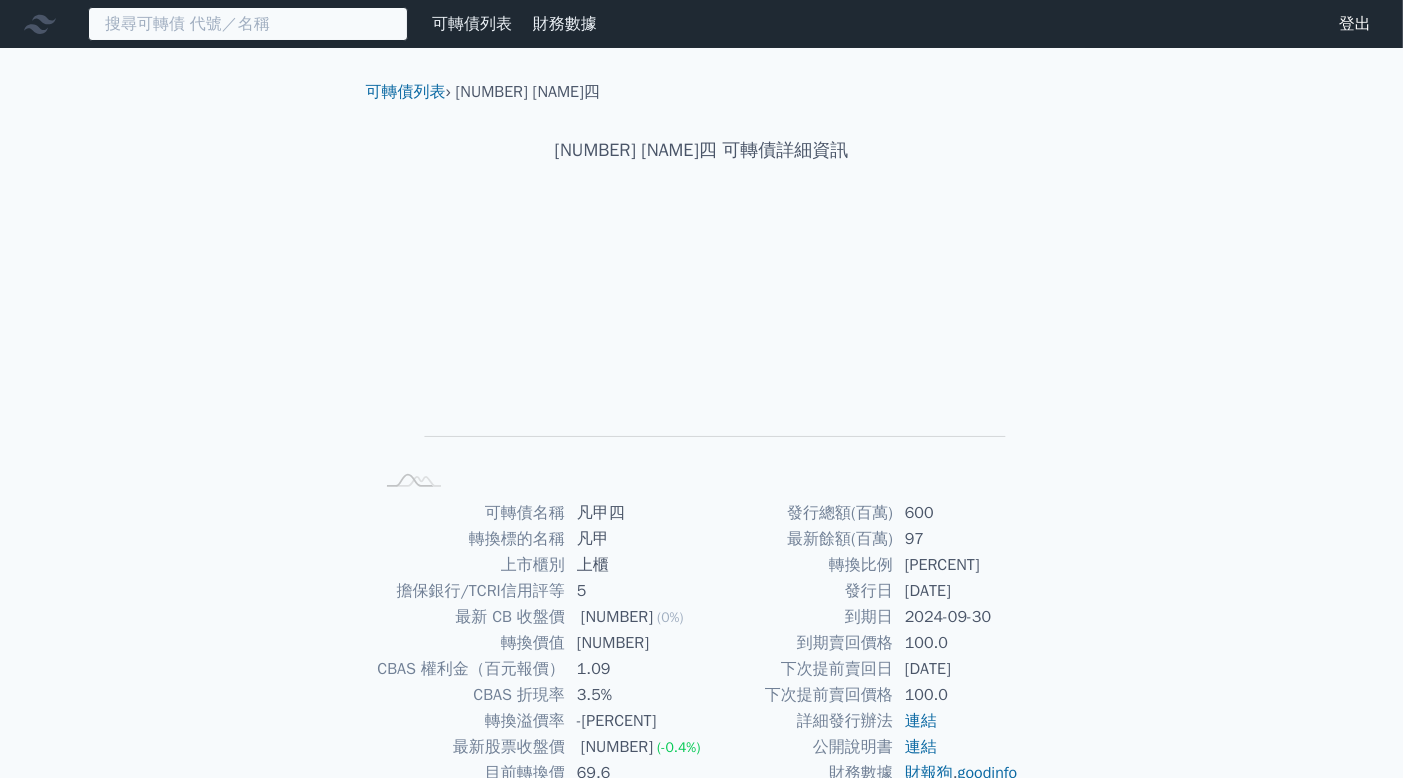 click at bounding box center (248, 24) 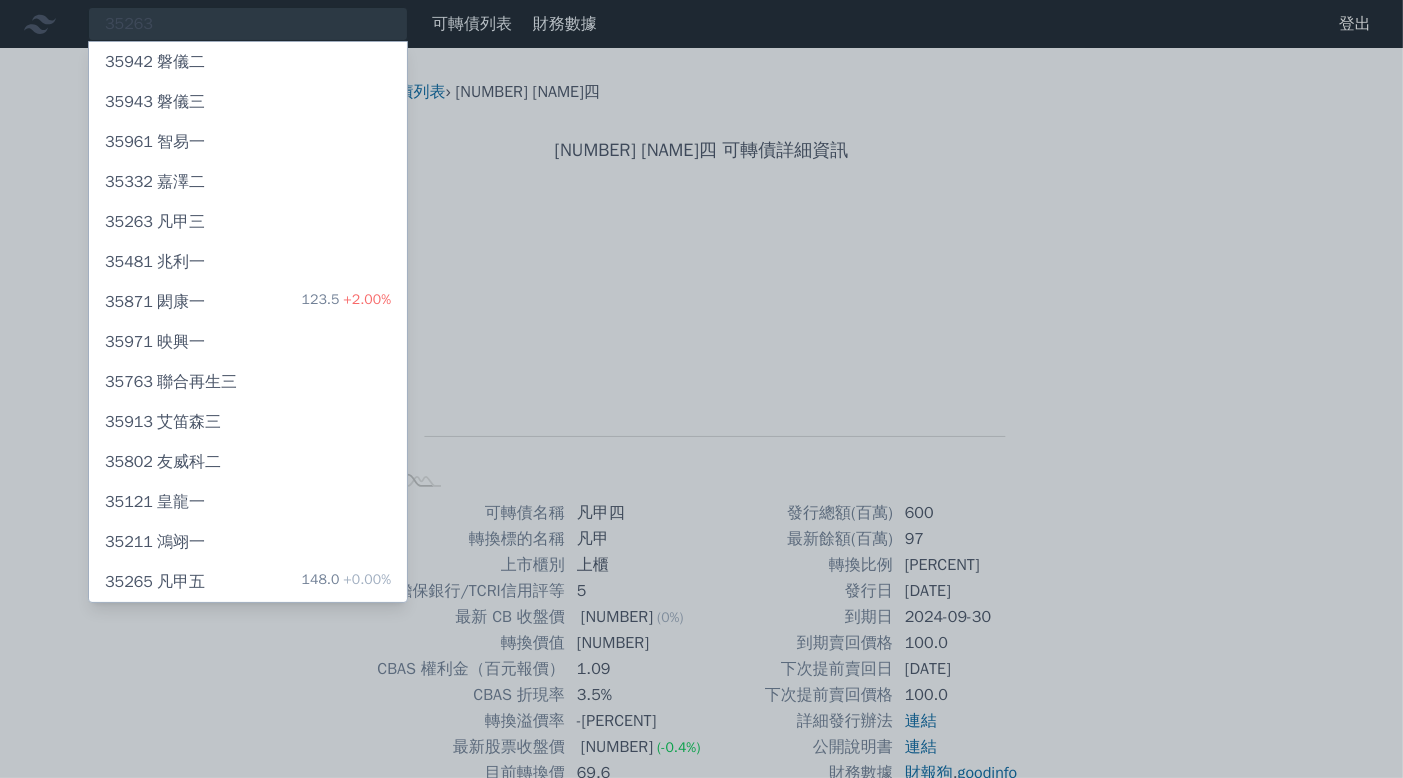 click at bounding box center [701, 389] 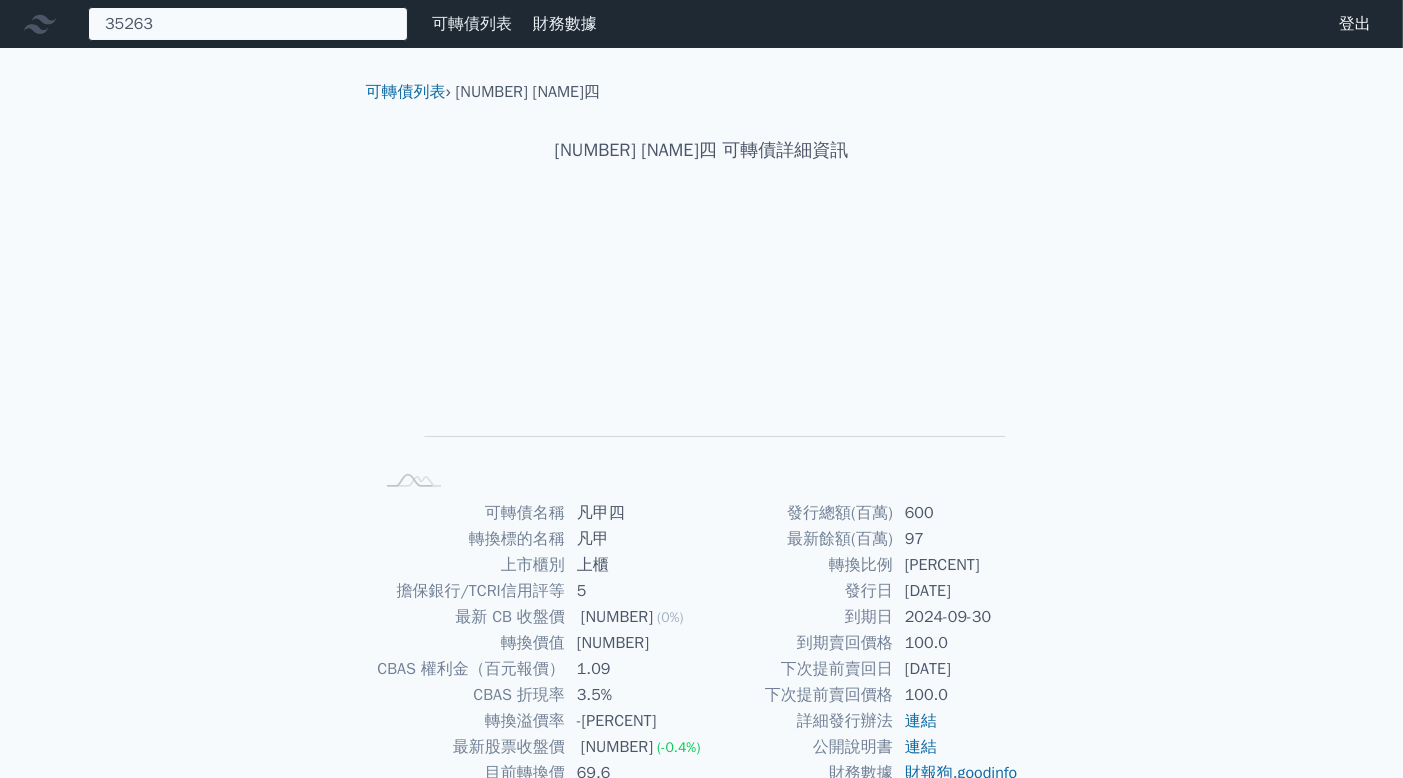 click on "35263
35942 磐儀二
35943 磐儀三
35961 智易一
35332 嘉澤二
35263 凡甲三
35481 兆利一
35871 閎康一
123.5 +2.00%
35971 映興一
35763 聯合再生三
35913 艾笛森三
35802 友威科二
35121 皇龍一
35211 鴻翊一
35265" at bounding box center (248, 24) 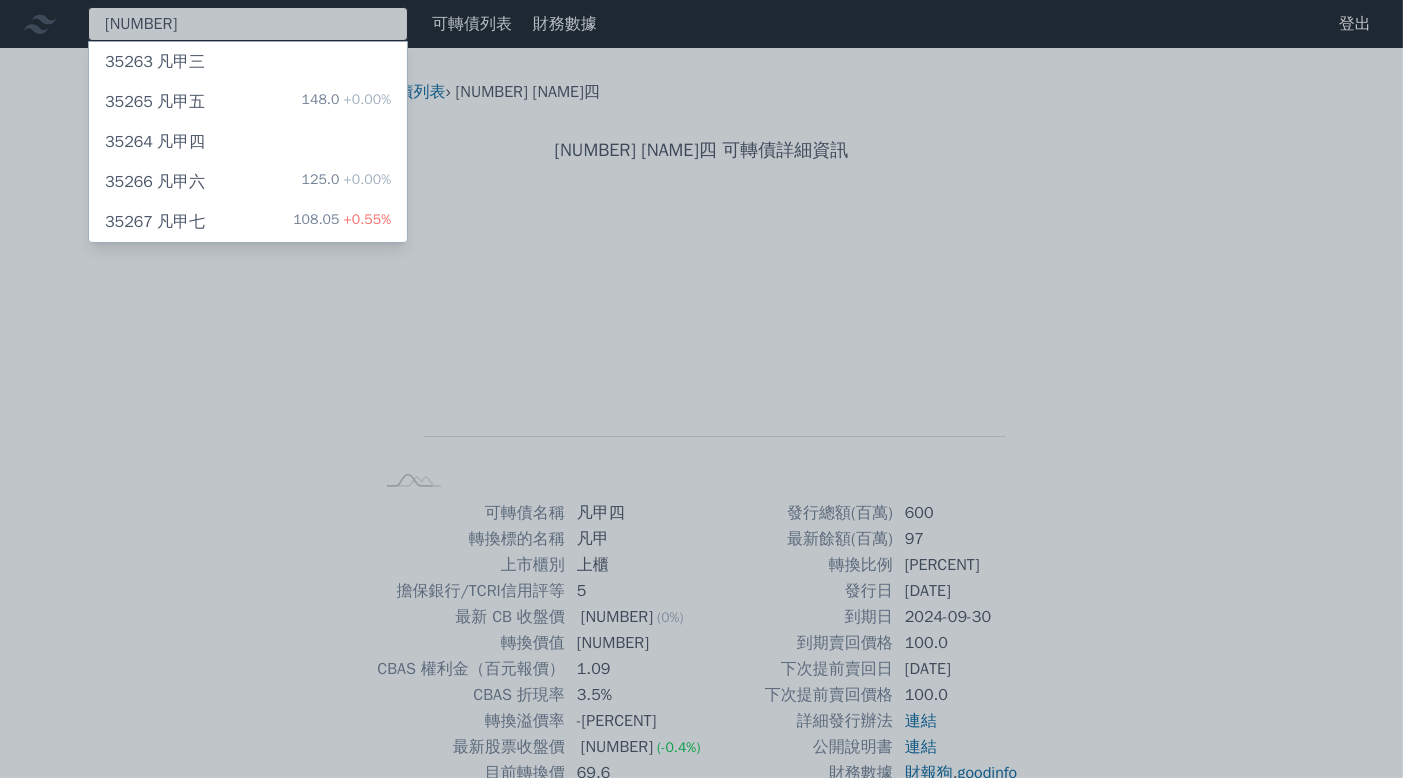 type on "3526" 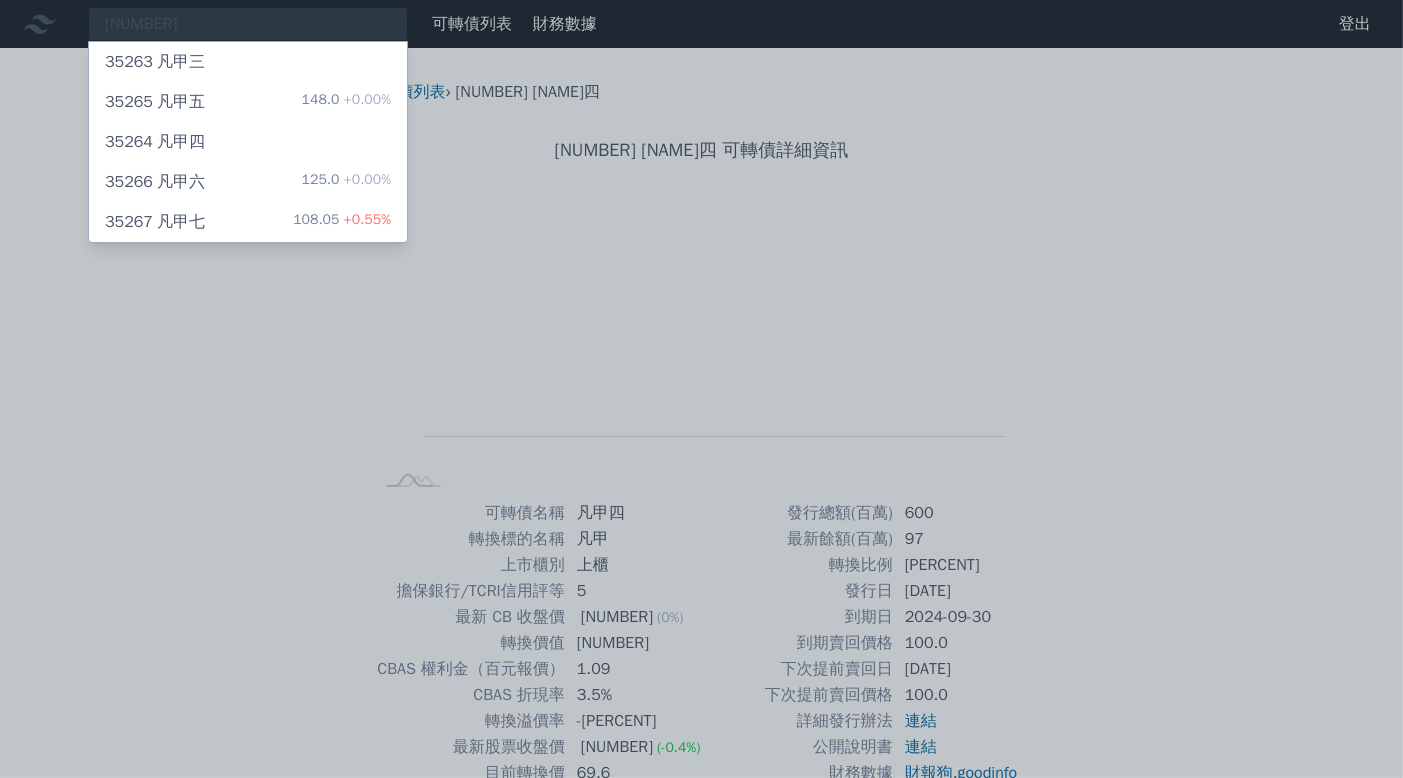 click on "35263 凡甲三" at bounding box center [248, 62] 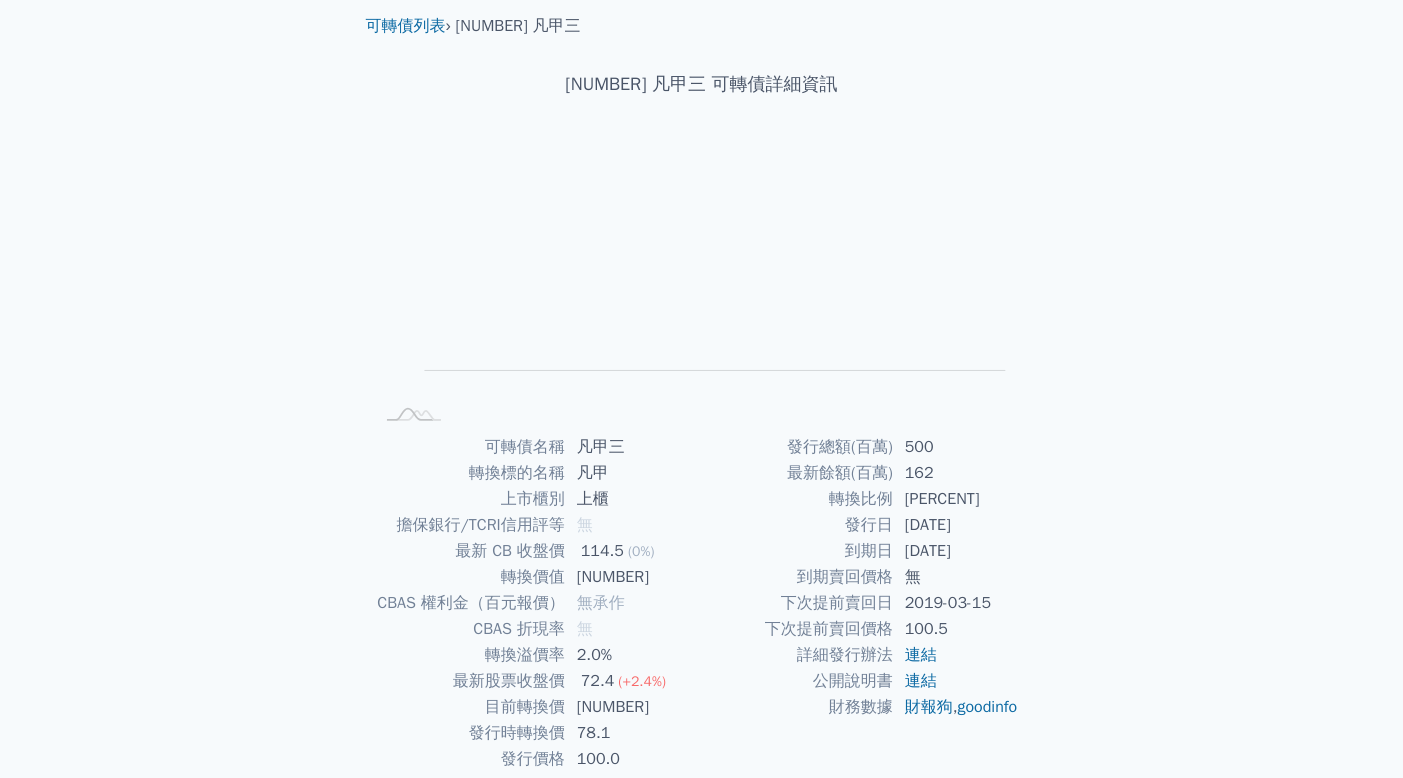 scroll, scrollTop: 148, scrollLeft: 0, axis: vertical 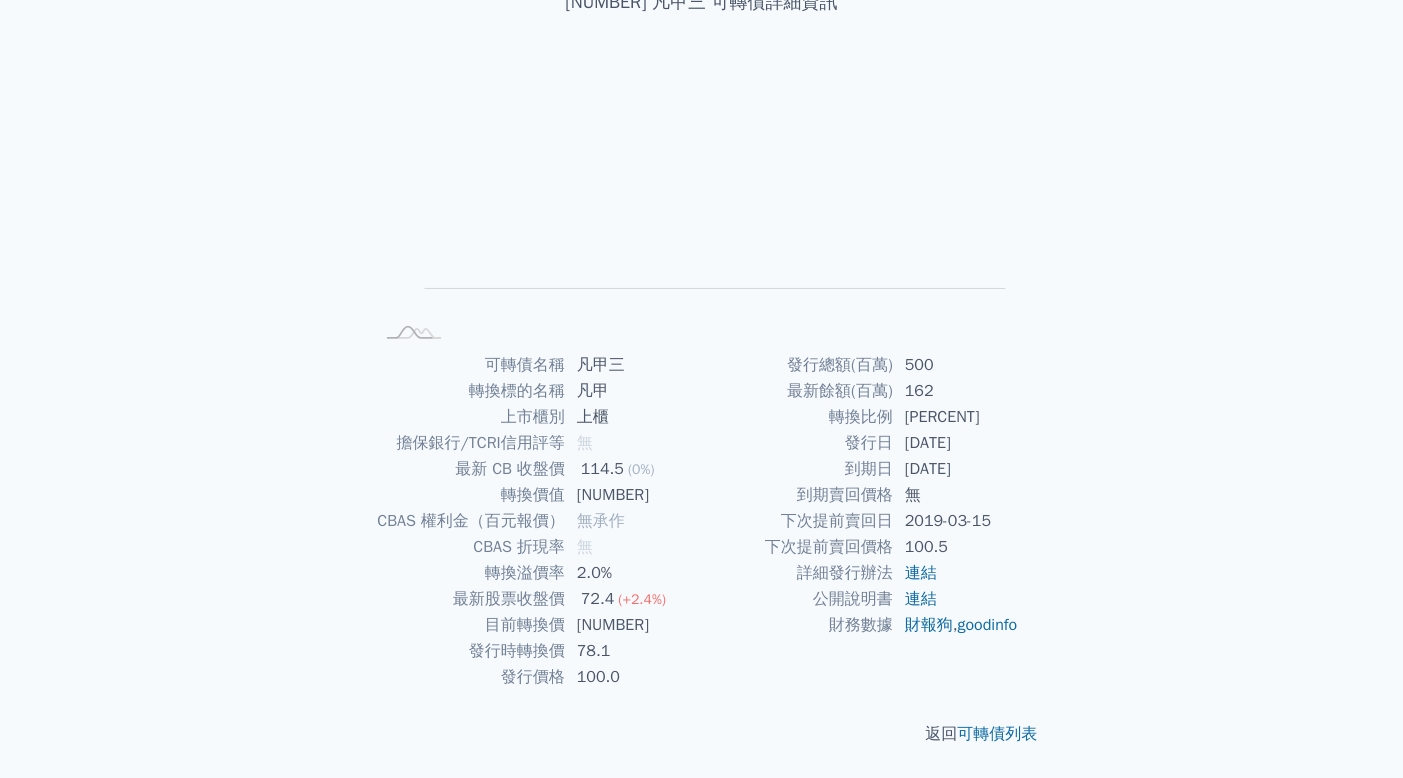 drag, startPoint x: 397, startPoint y: 289, endPoint x: 406, endPoint y: 225, distance: 64.629715 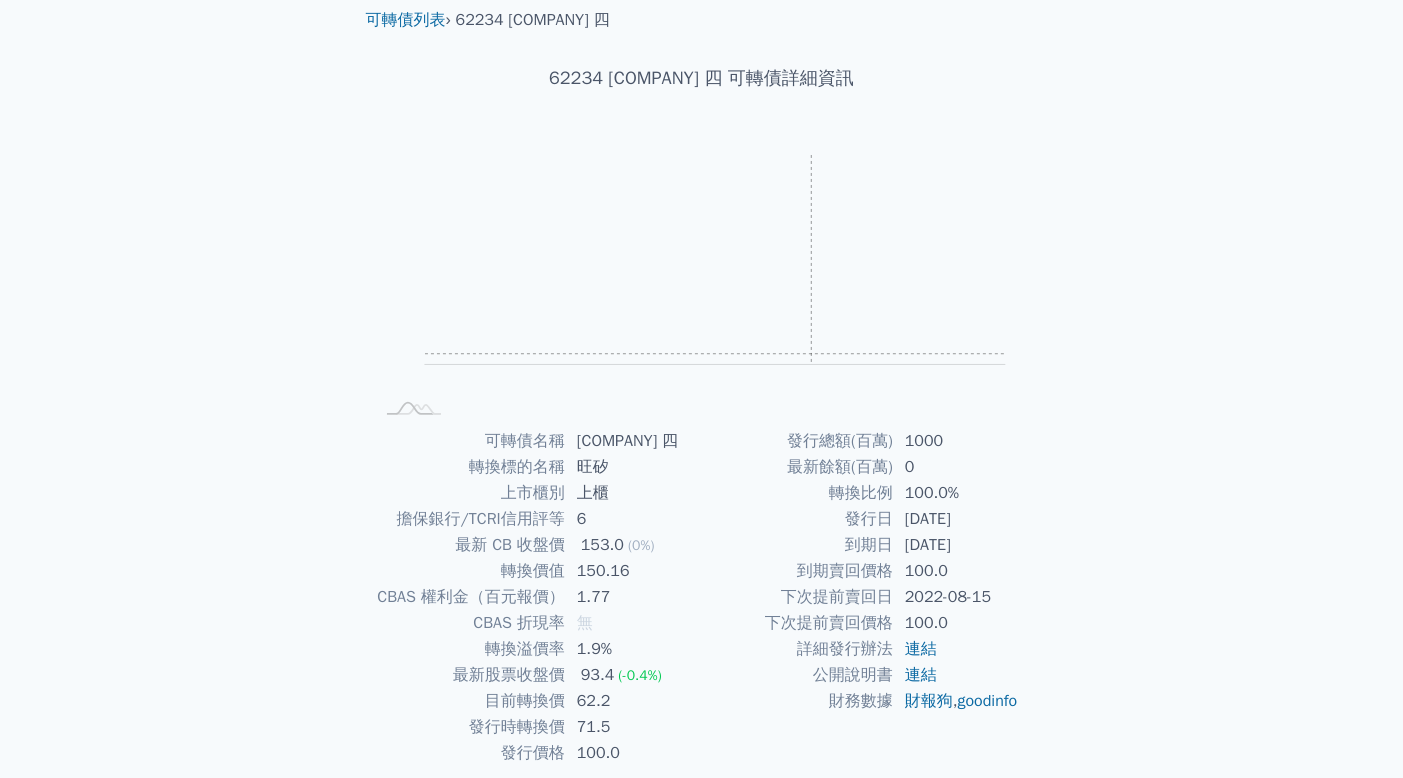 scroll, scrollTop: 148, scrollLeft: 0, axis: vertical 